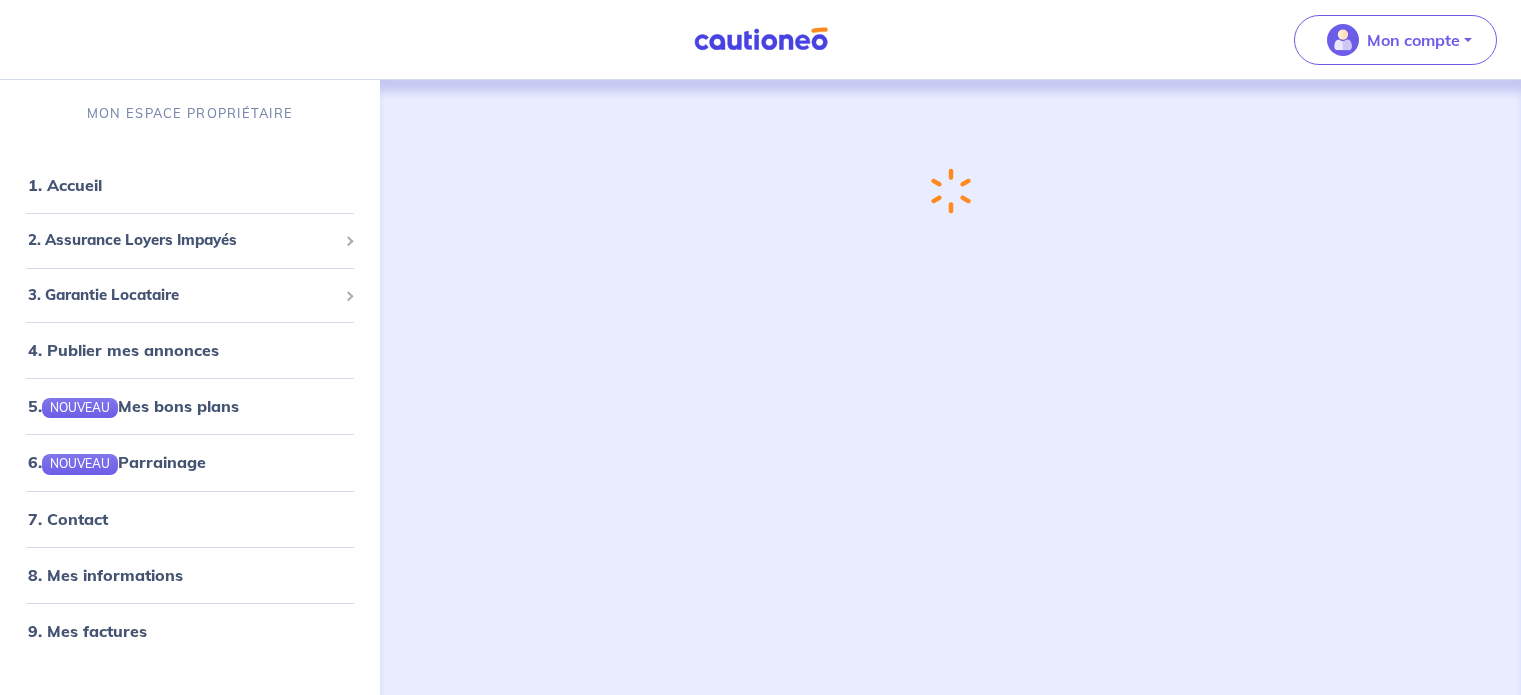 scroll, scrollTop: 0, scrollLeft: 0, axis: both 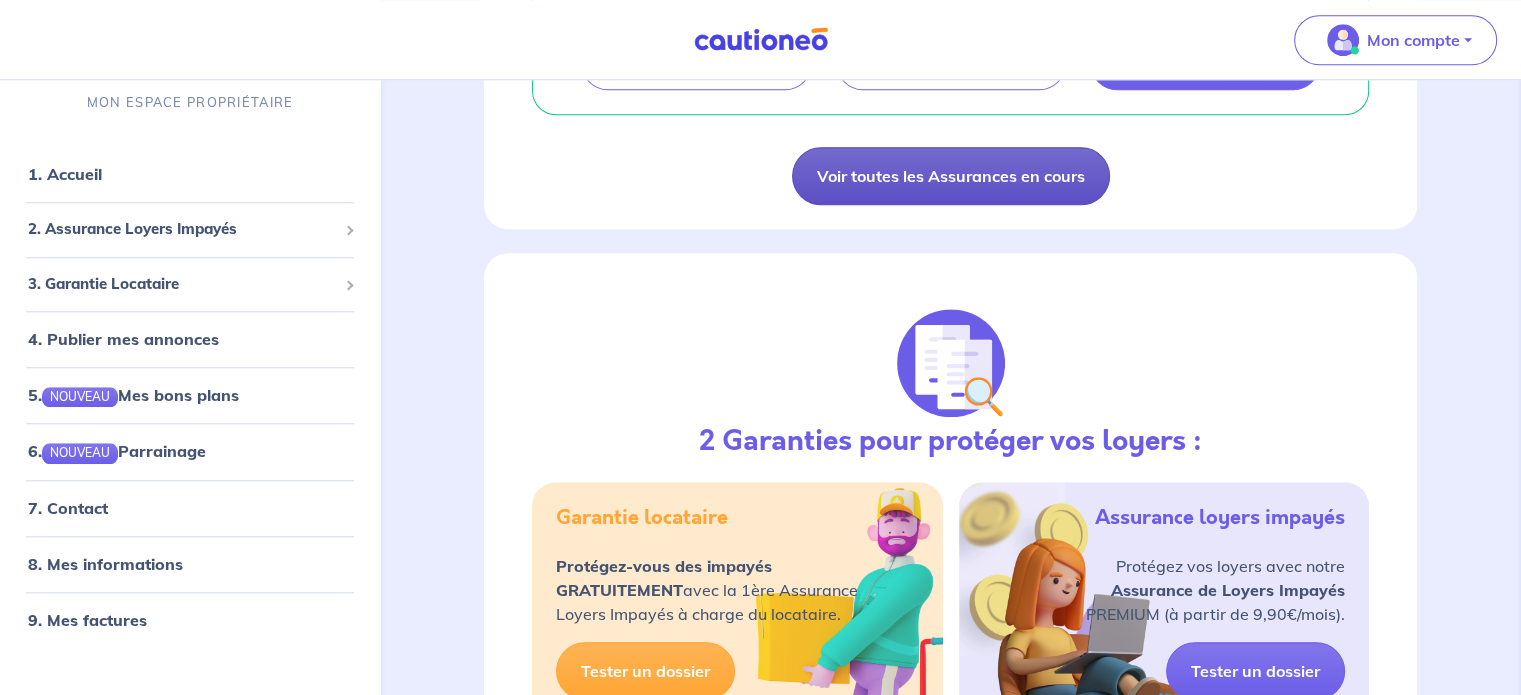 click on "Voir toutes les Assurances en cours" at bounding box center [951, 176] 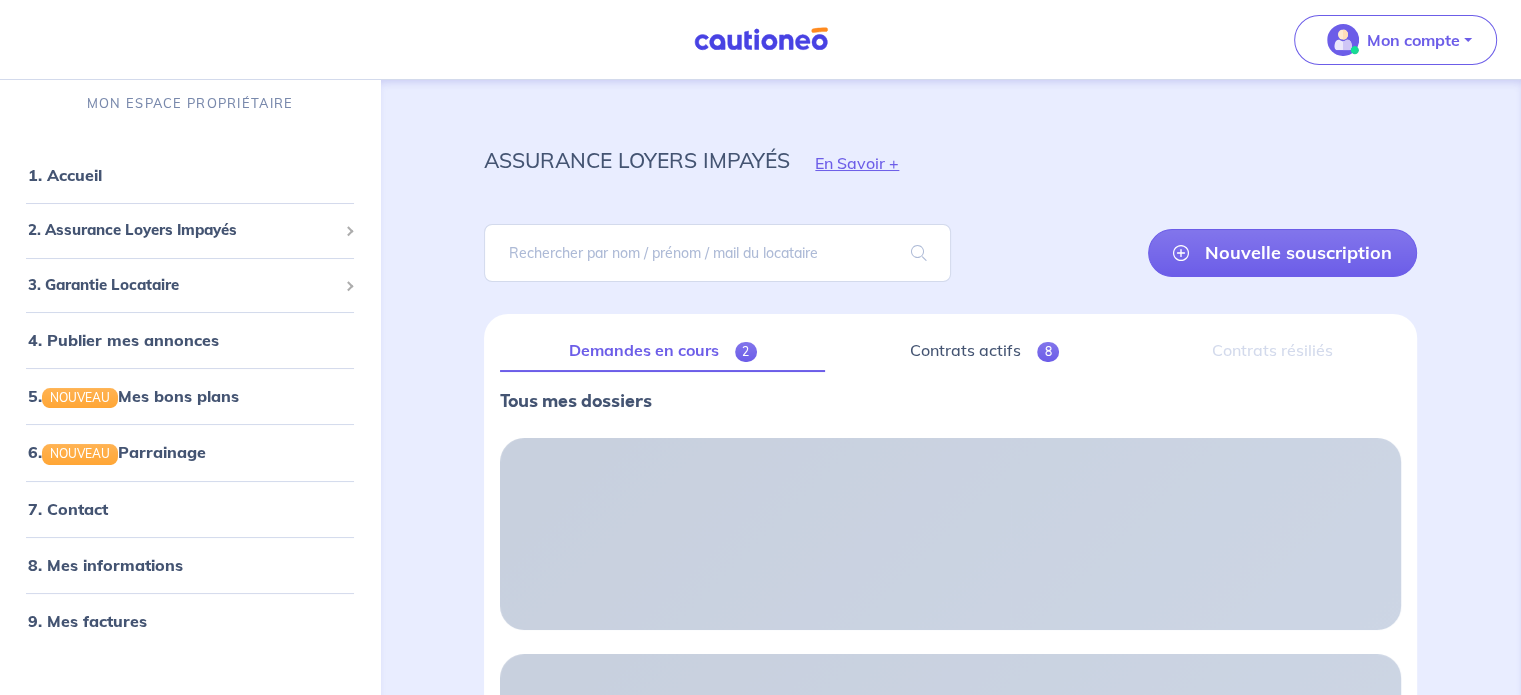 scroll, scrollTop: 0, scrollLeft: 0, axis: both 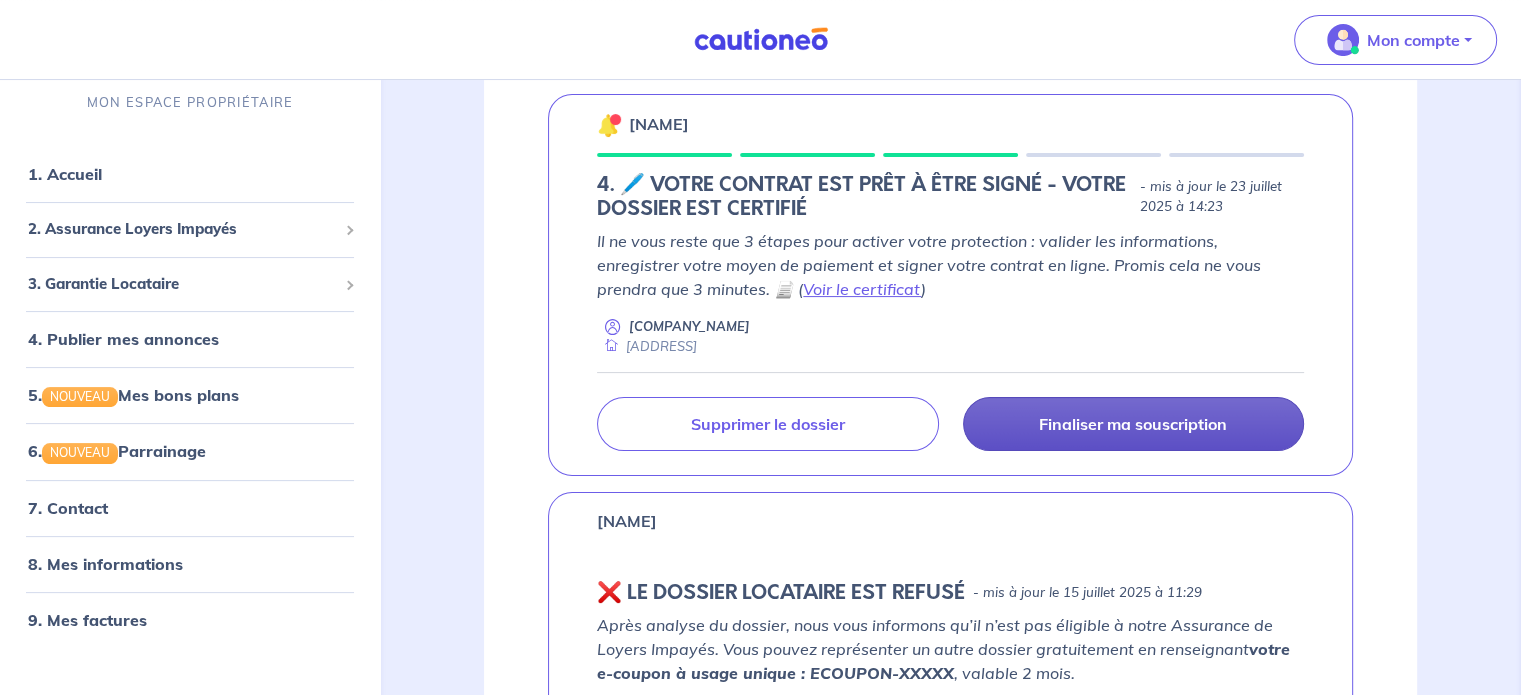 click on "Finaliser ma souscription" at bounding box center [1133, 424] 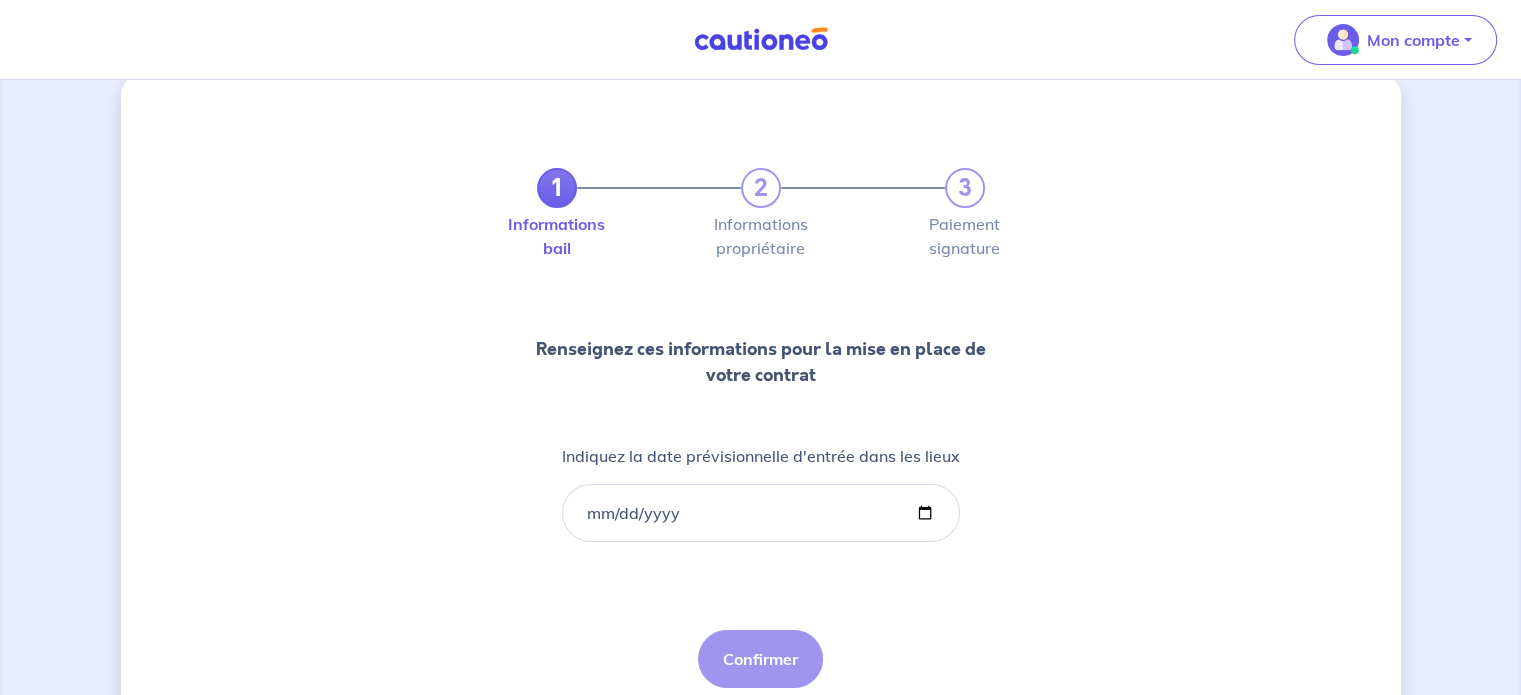 scroll, scrollTop: 0, scrollLeft: 0, axis: both 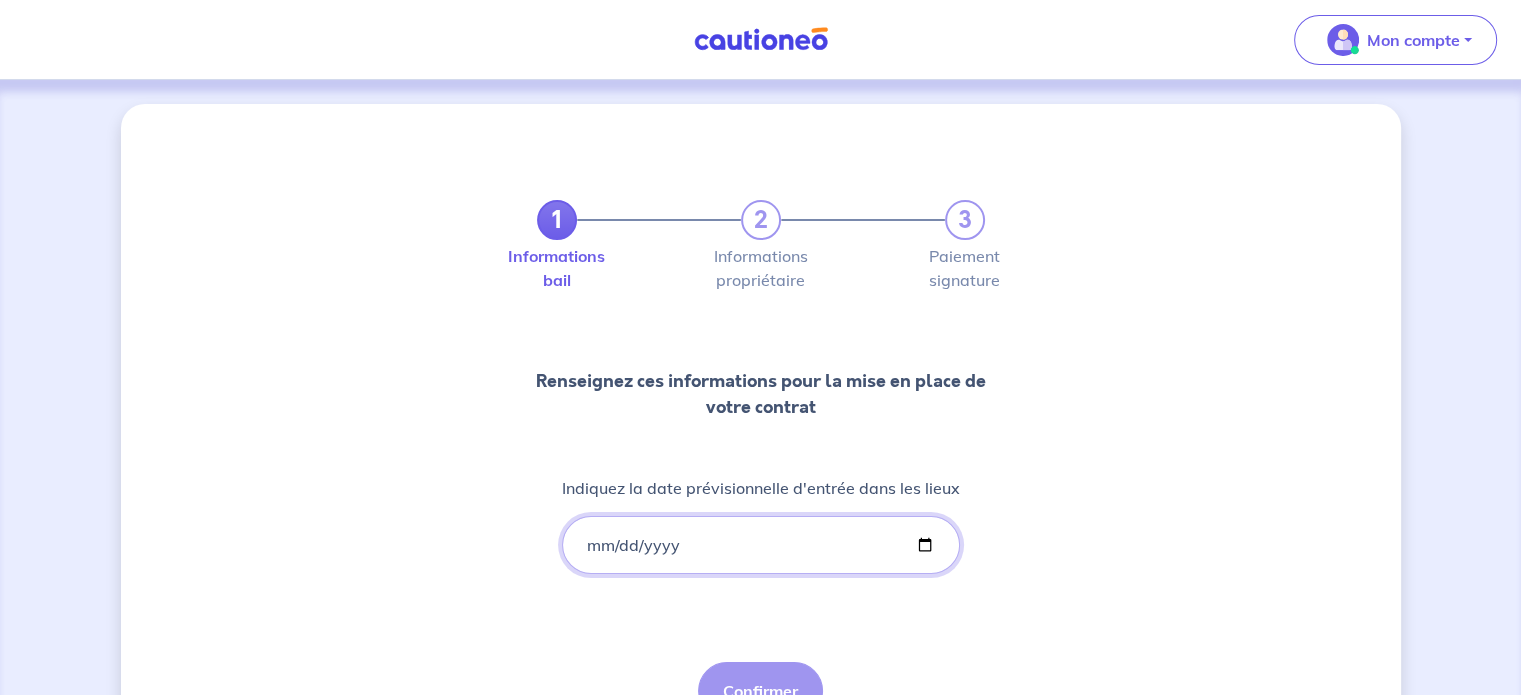 click on "Indiquez la date prévisionnelle d'entrée dans les lieux" at bounding box center (761, 545) 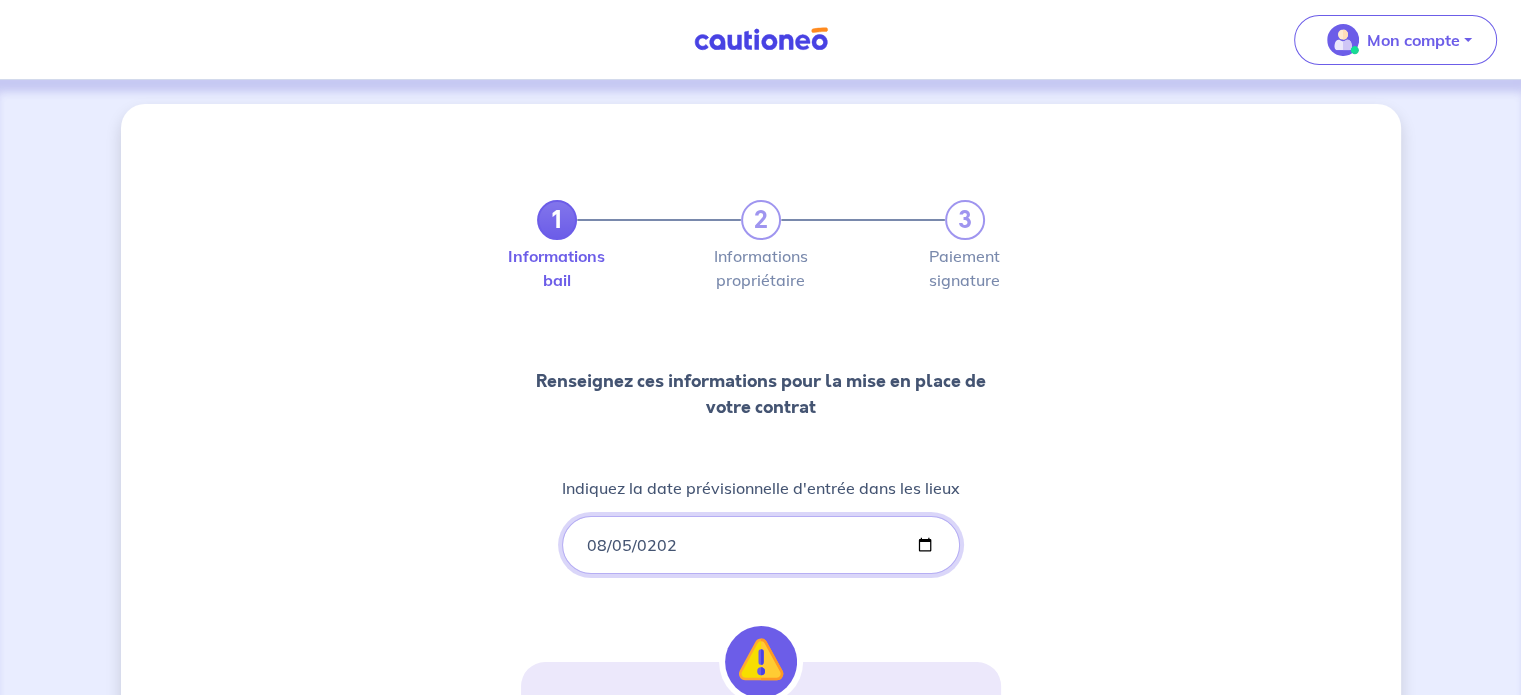 type on "2025-08-05" 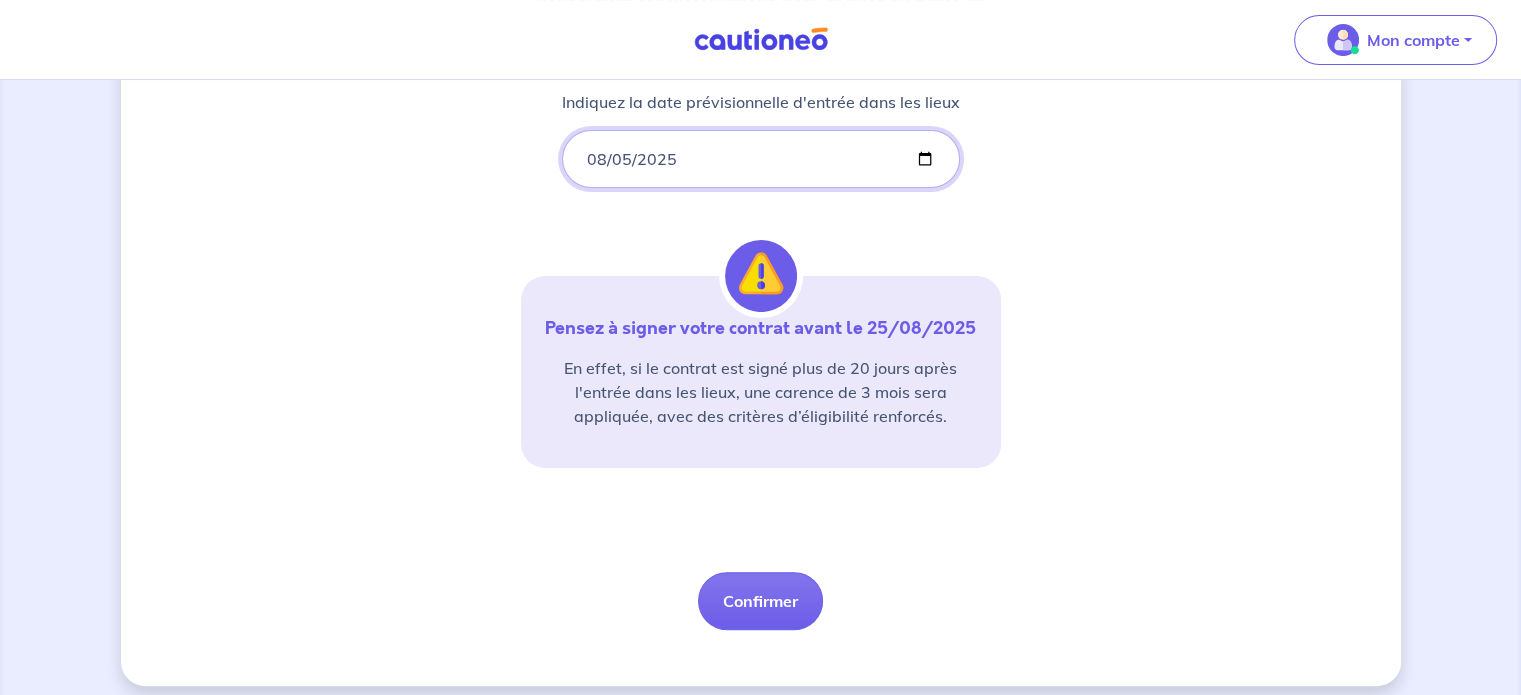 scroll, scrollTop: 400, scrollLeft: 0, axis: vertical 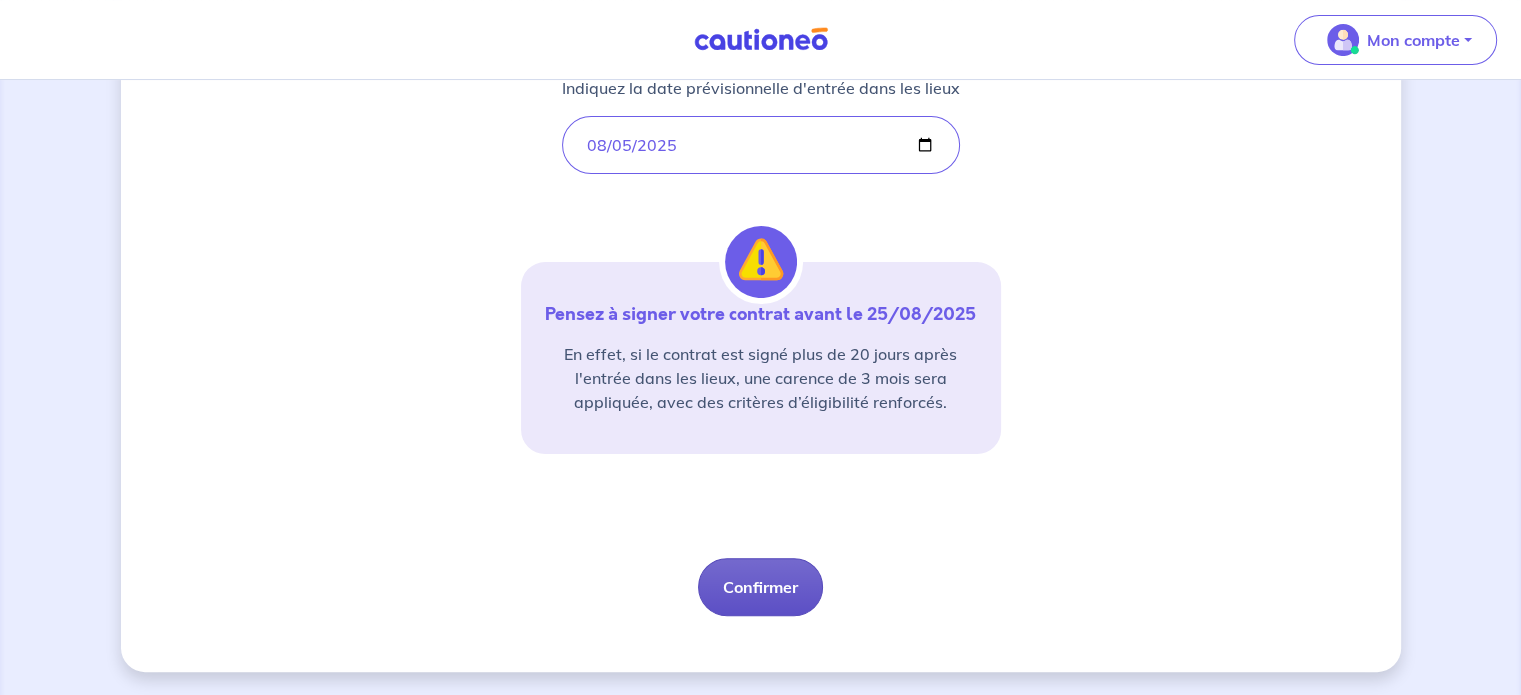 click on "Confirmer" at bounding box center (760, 587) 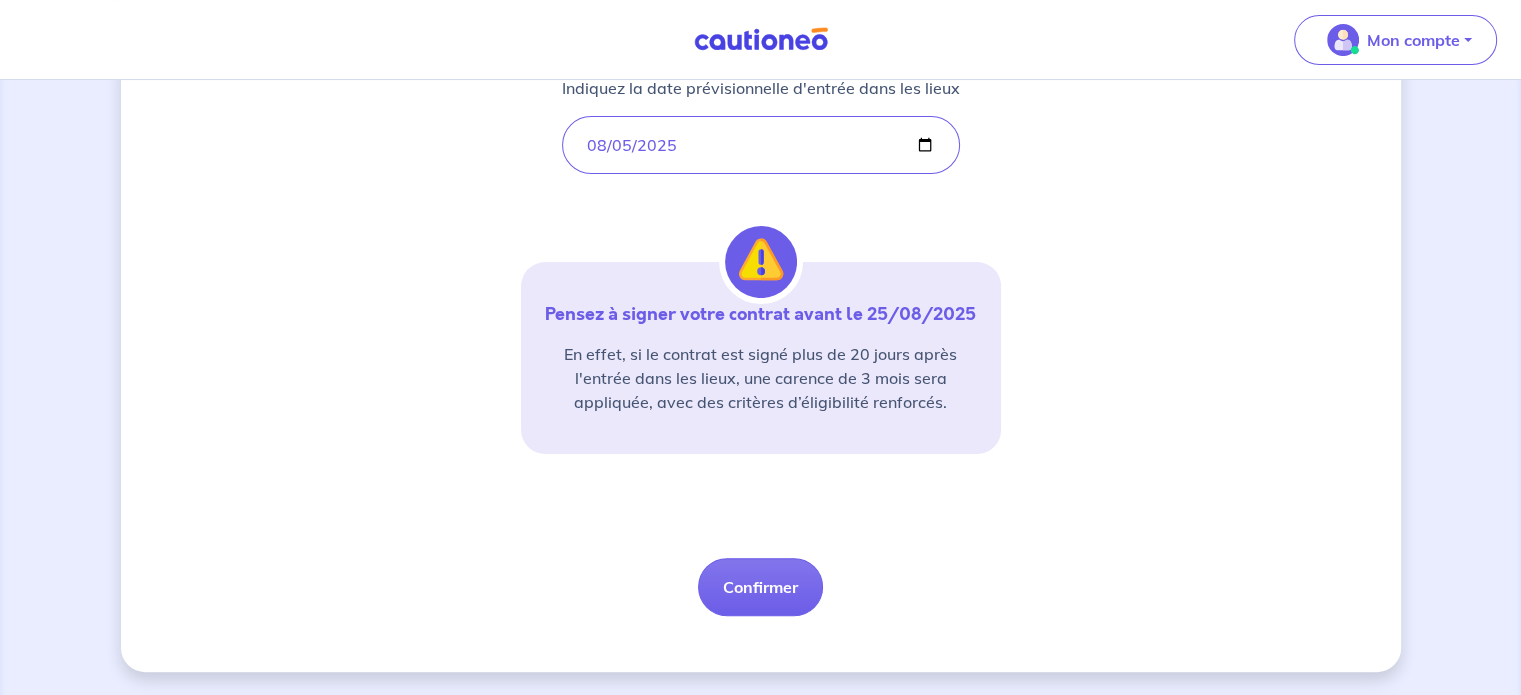 select on "FR" 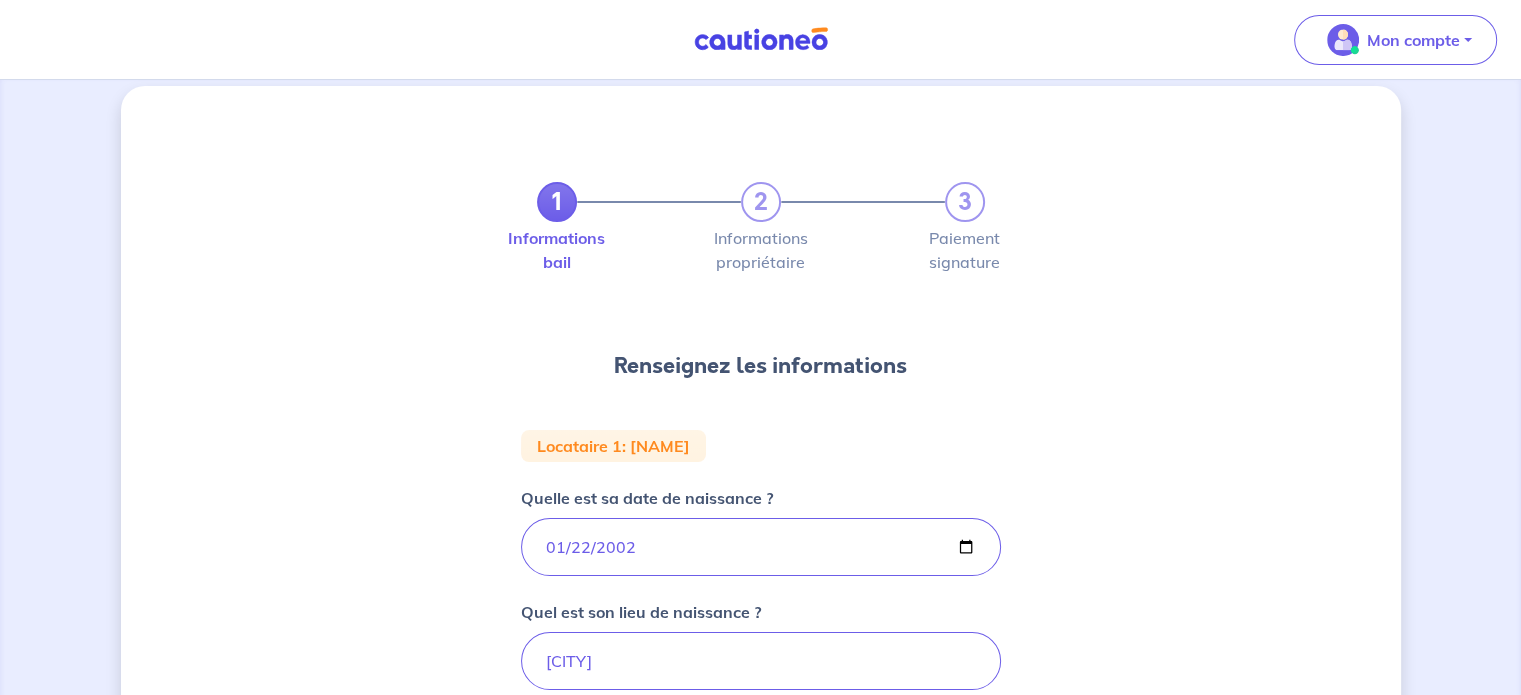 scroll, scrollTop: 0, scrollLeft: 0, axis: both 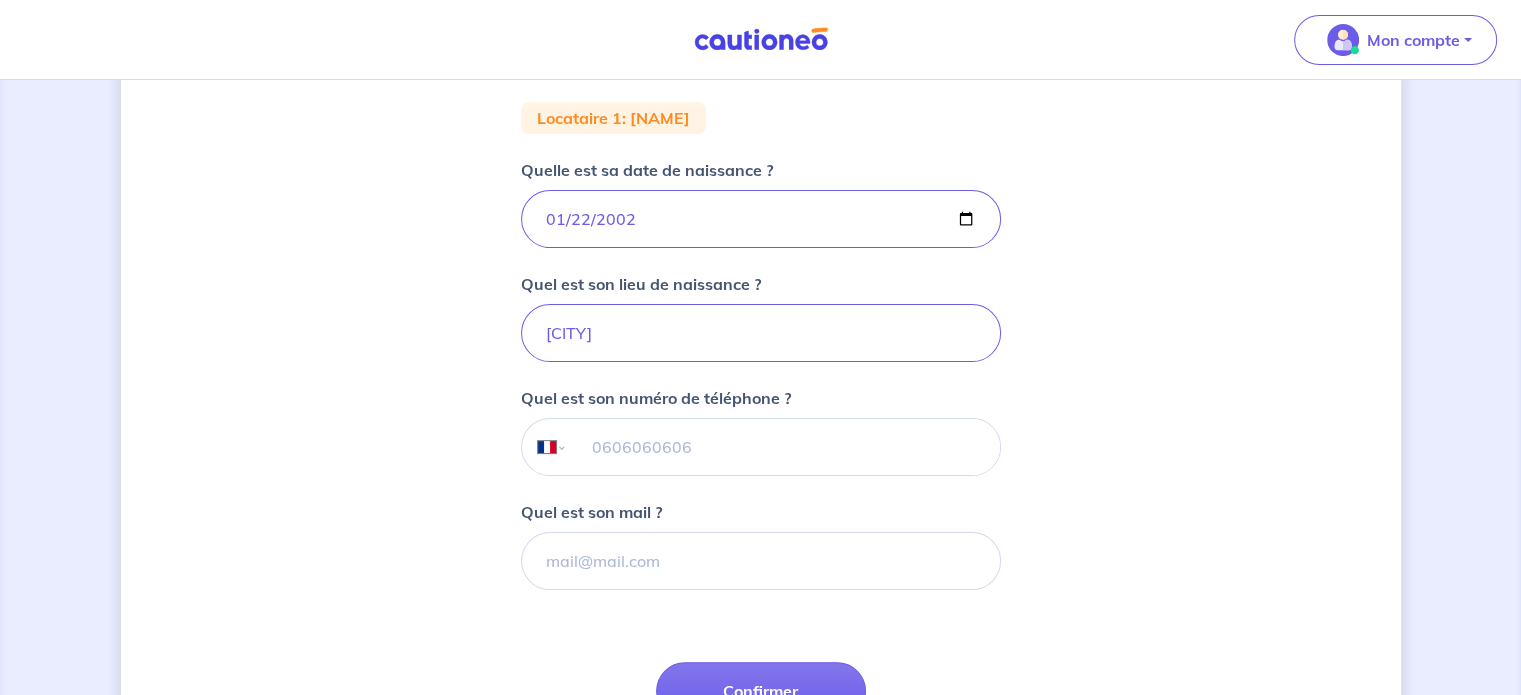 click at bounding box center (783, 447) 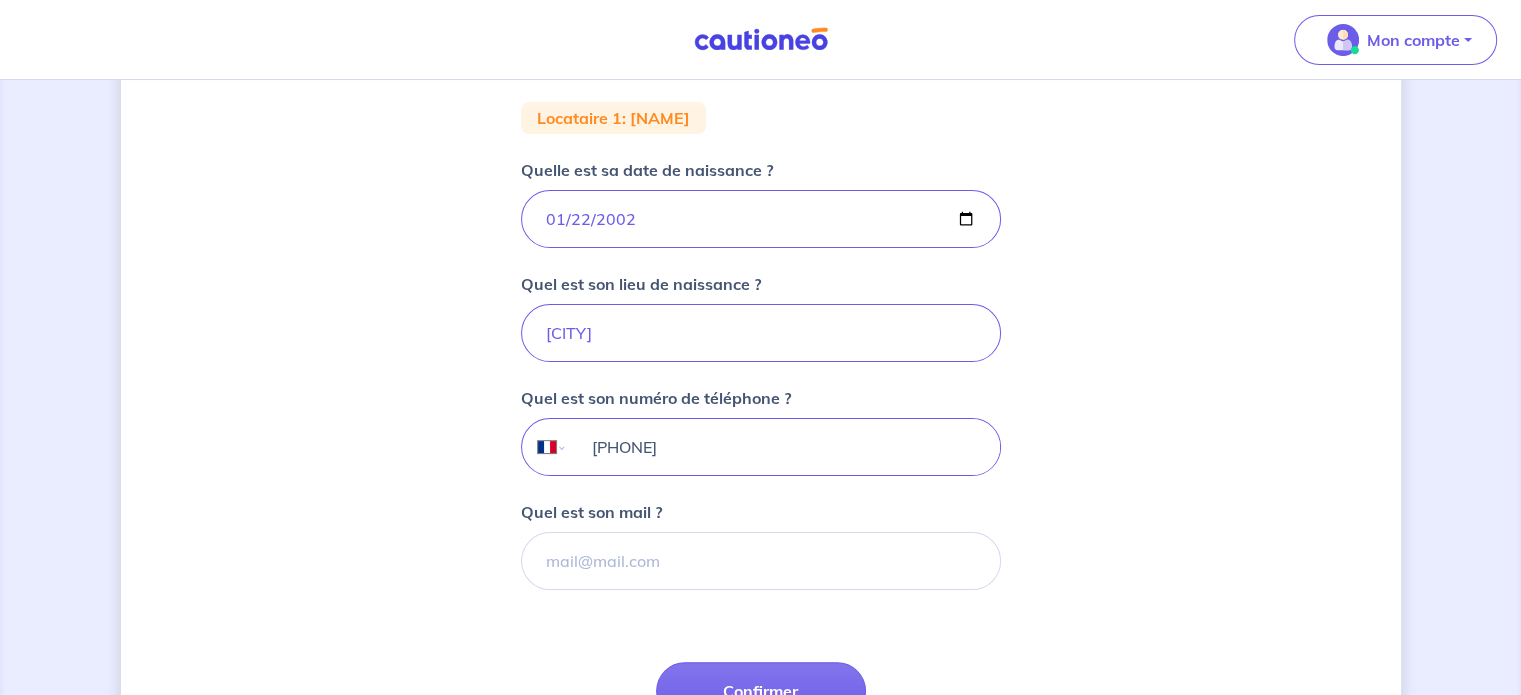 type on "[PHONE]" 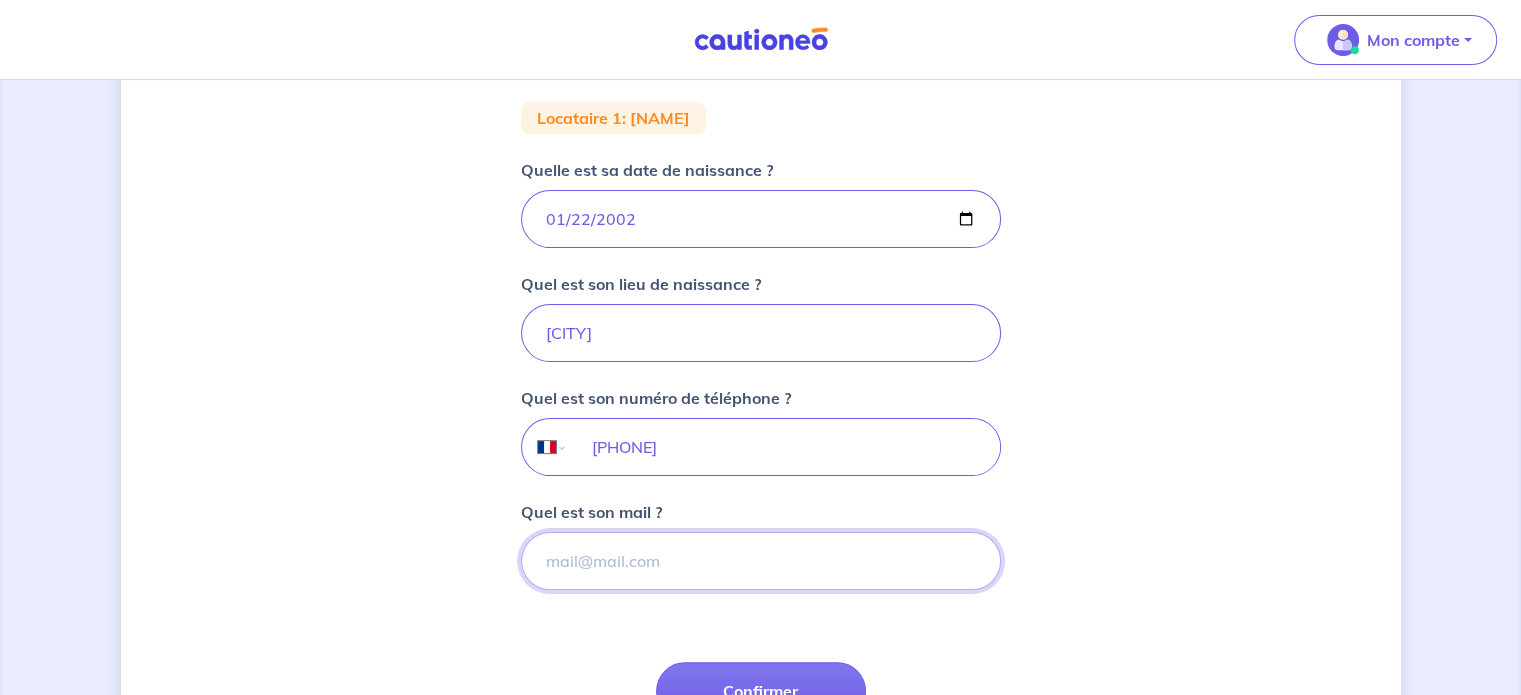 click on "Quel est son mail ?" at bounding box center [761, 561] 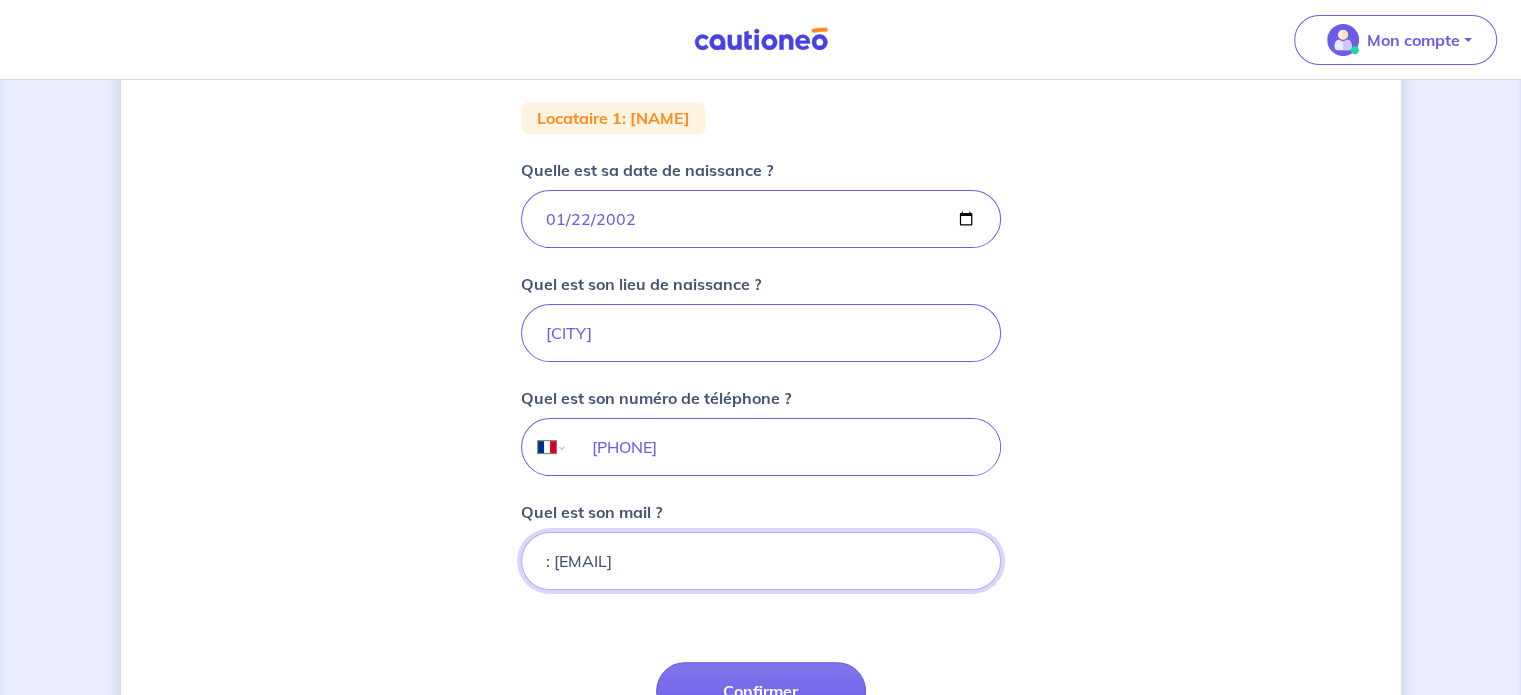 click on ": [EMAIL]" at bounding box center (761, 561) 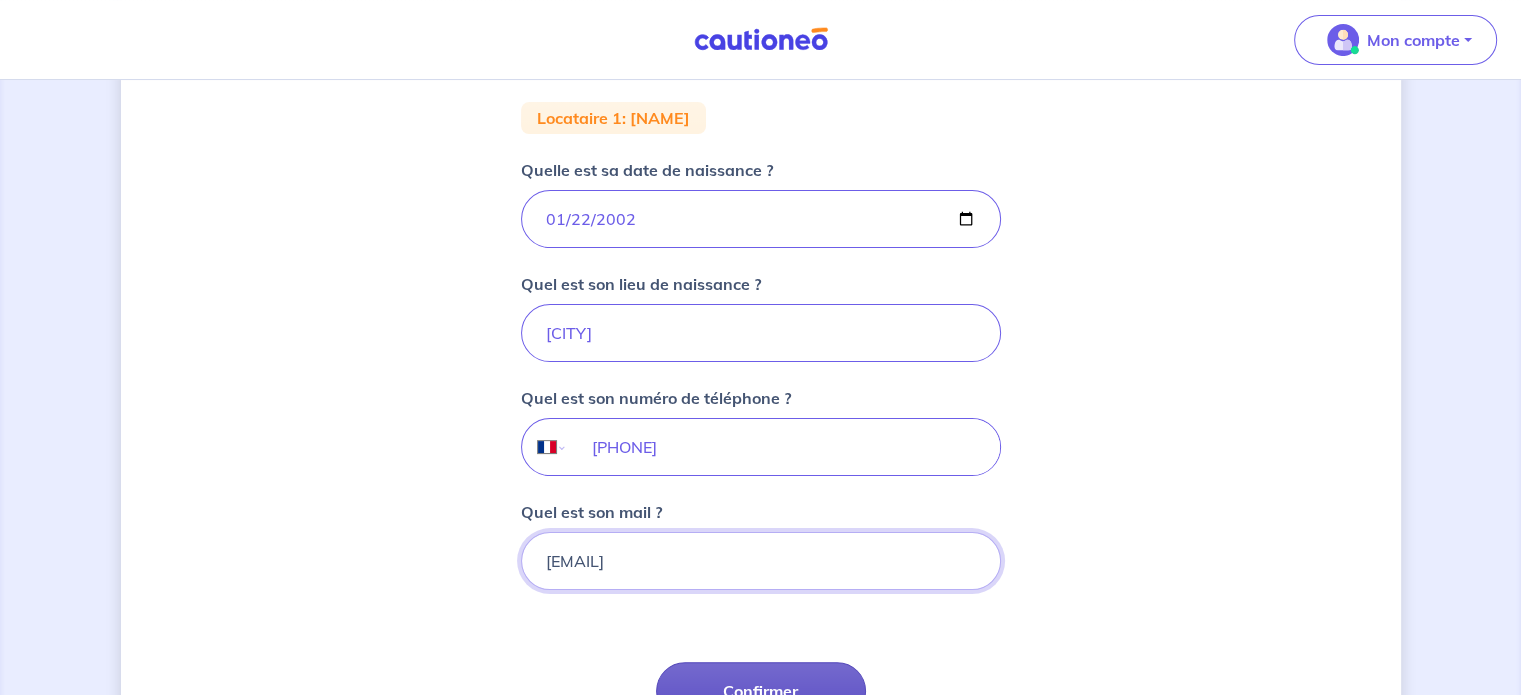 type on "[EMAIL]" 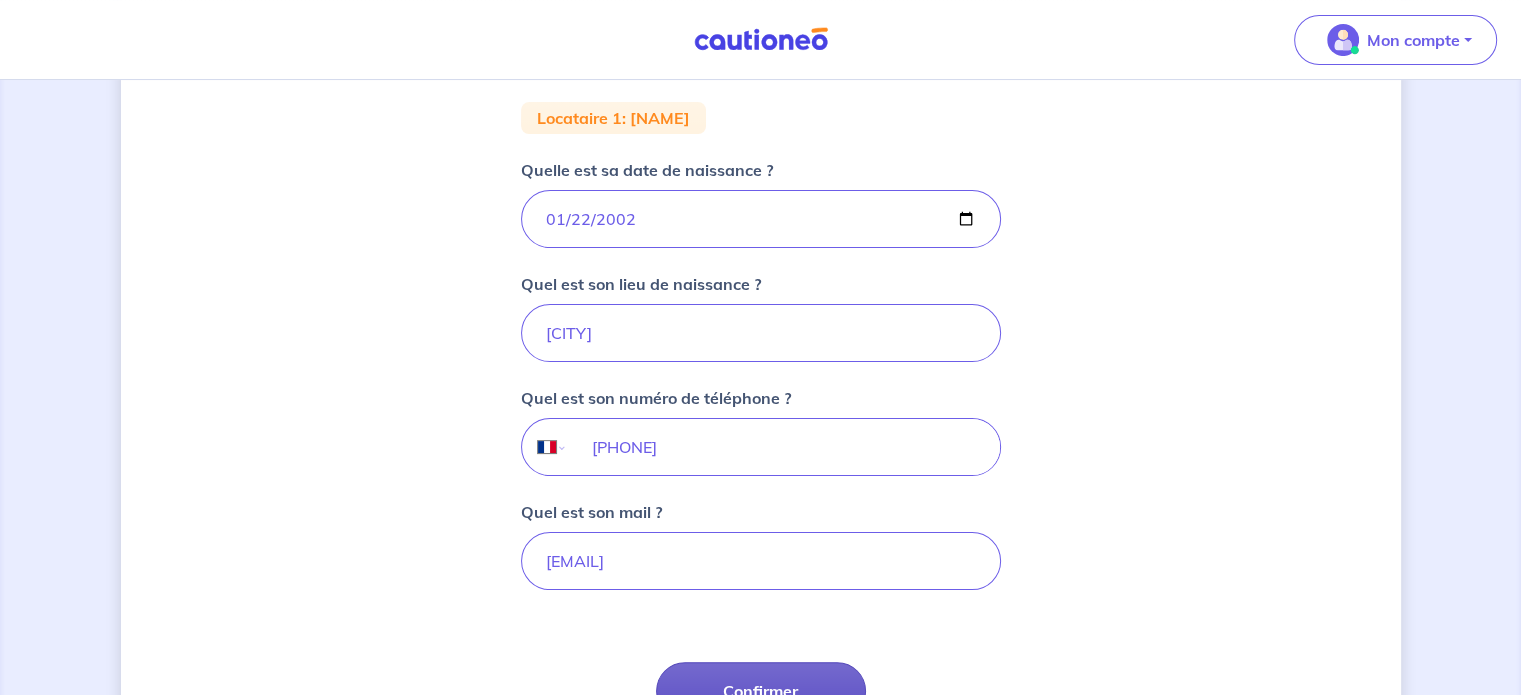 click on "Confirmer" at bounding box center (761, 691) 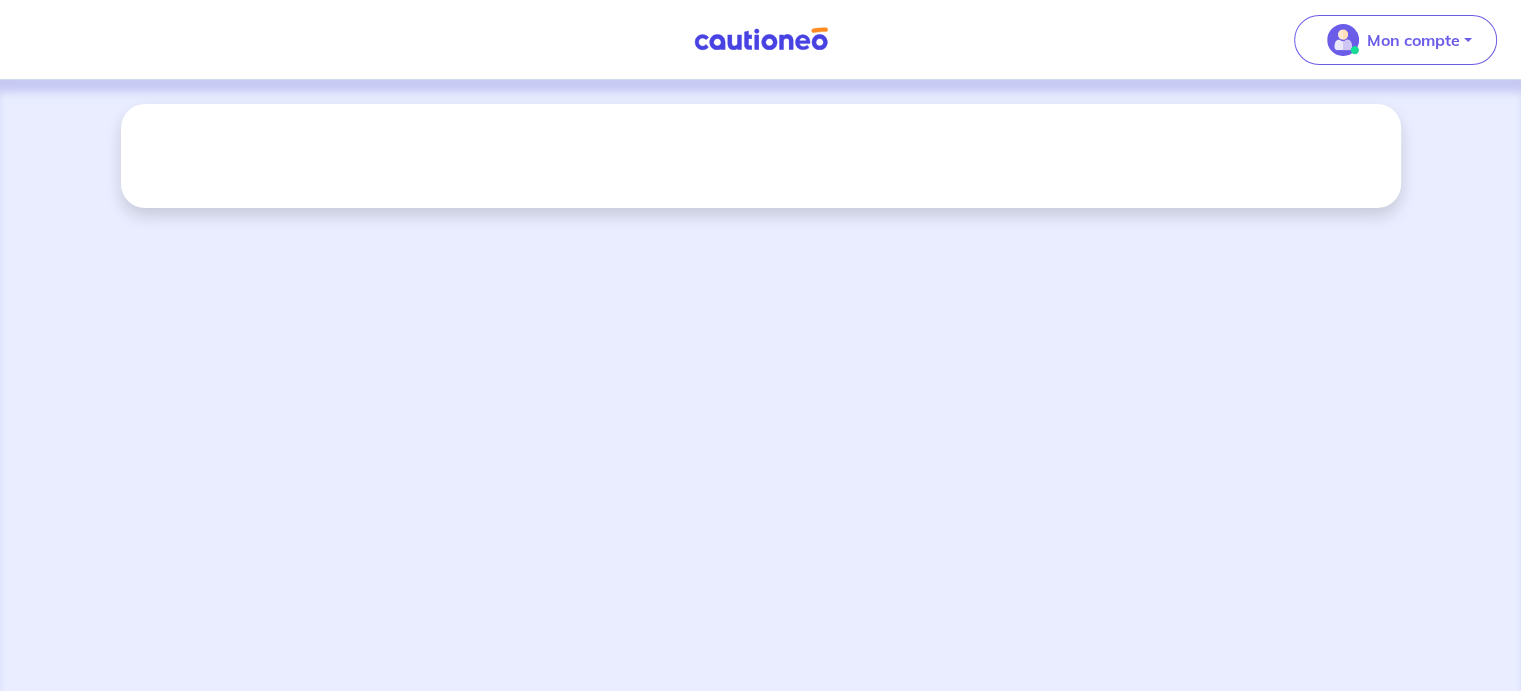 scroll, scrollTop: 0, scrollLeft: 0, axis: both 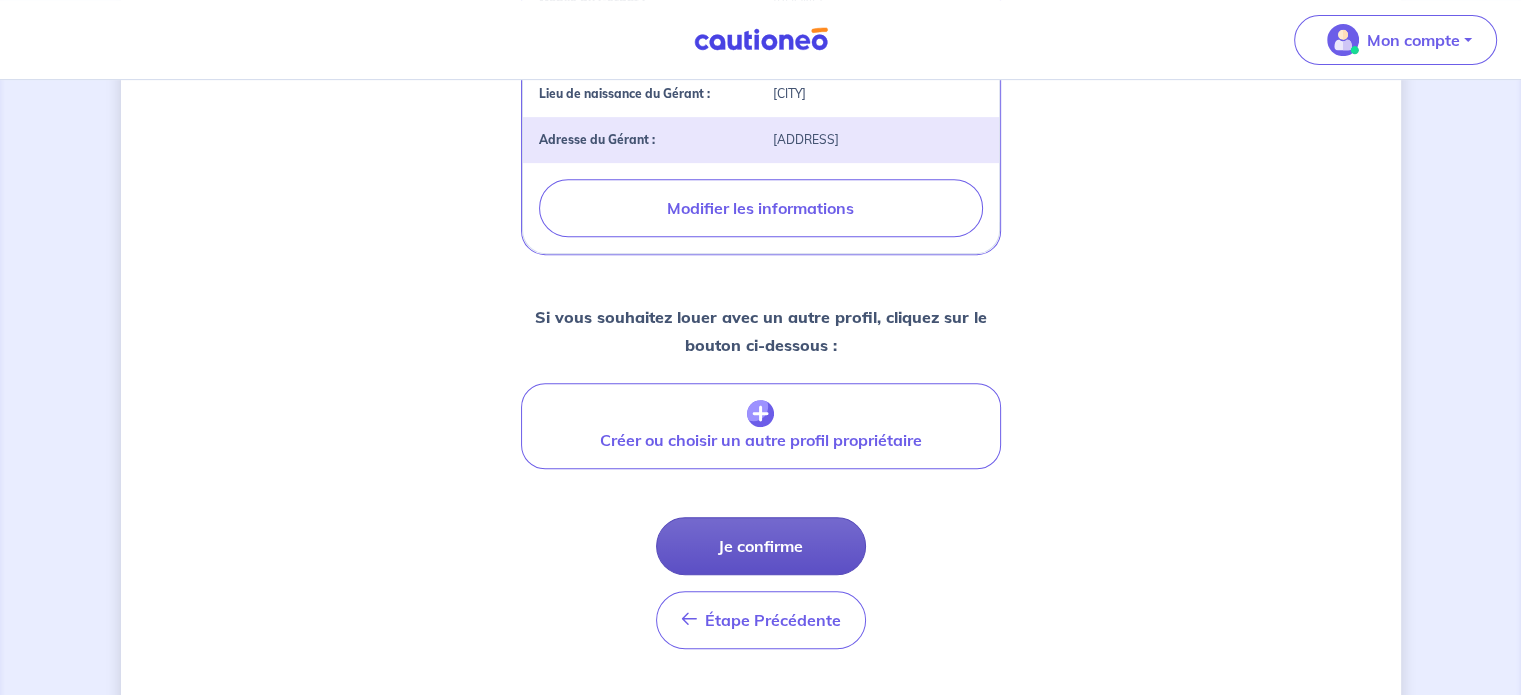 click on "Je confirme" at bounding box center [761, 546] 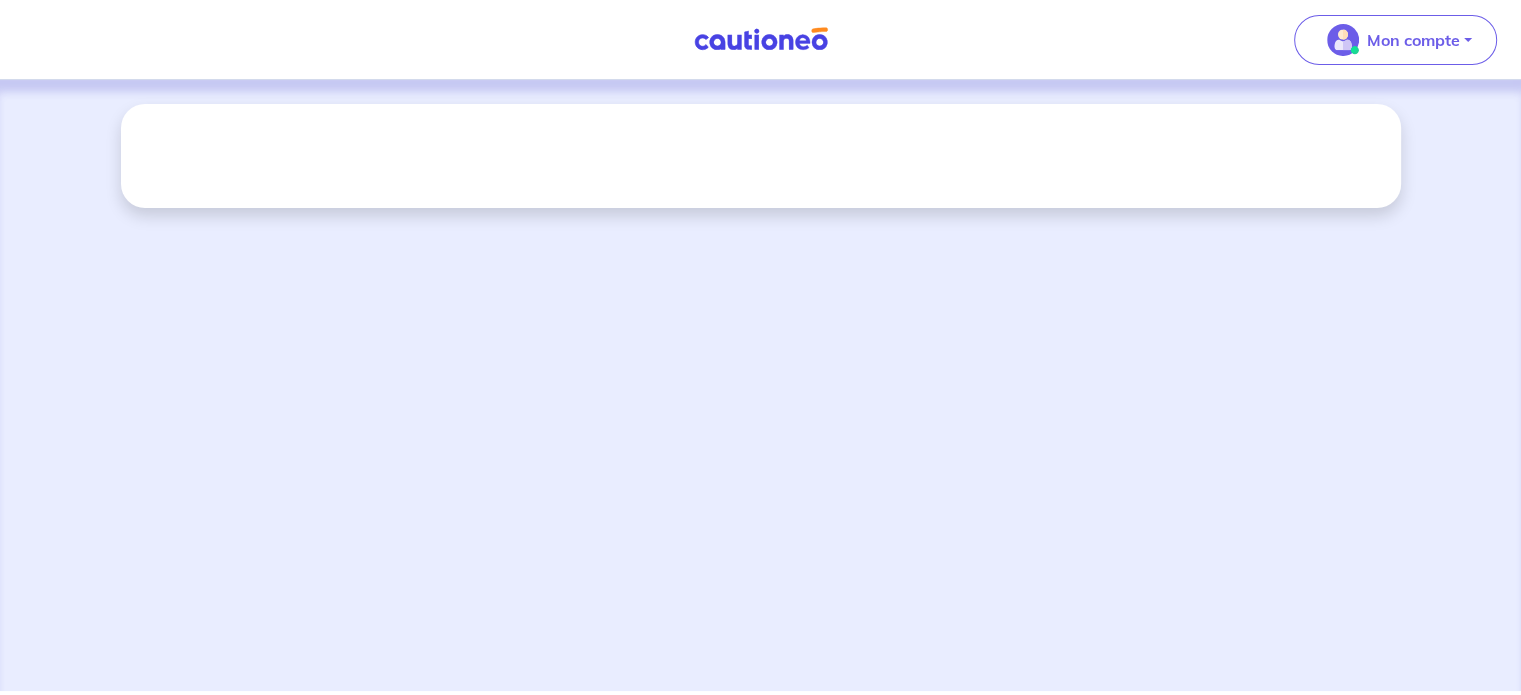 scroll, scrollTop: 0, scrollLeft: 0, axis: both 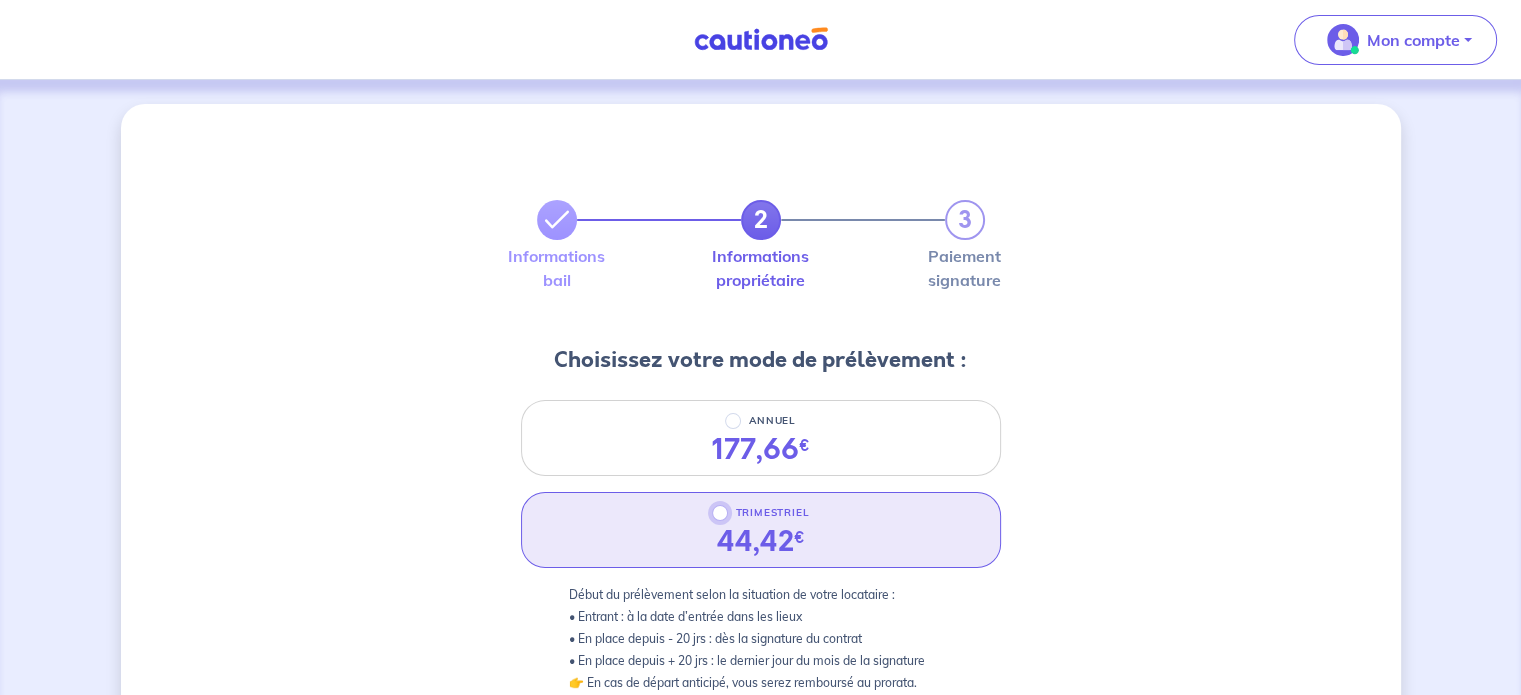 click on "TRIMESTRIEL" at bounding box center (720, 513) 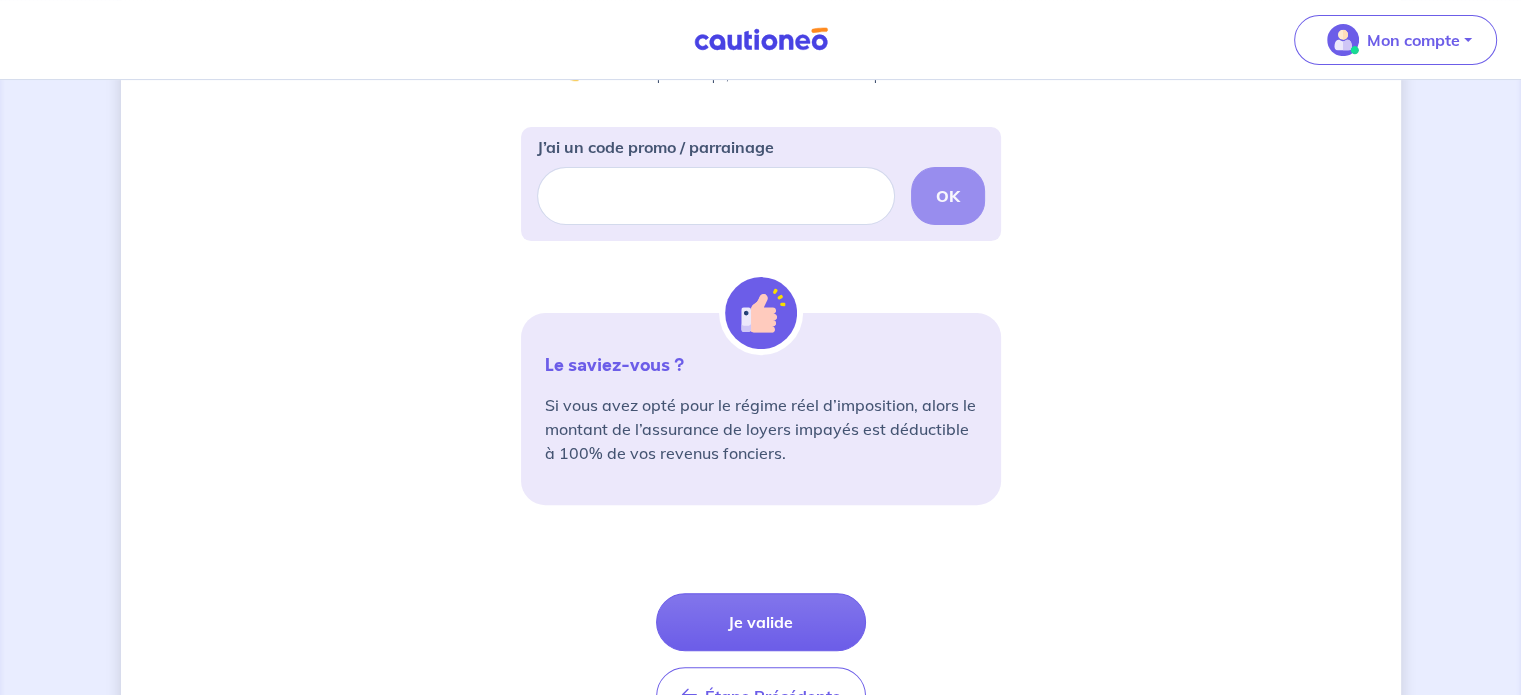 scroll, scrollTop: 631, scrollLeft: 0, axis: vertical 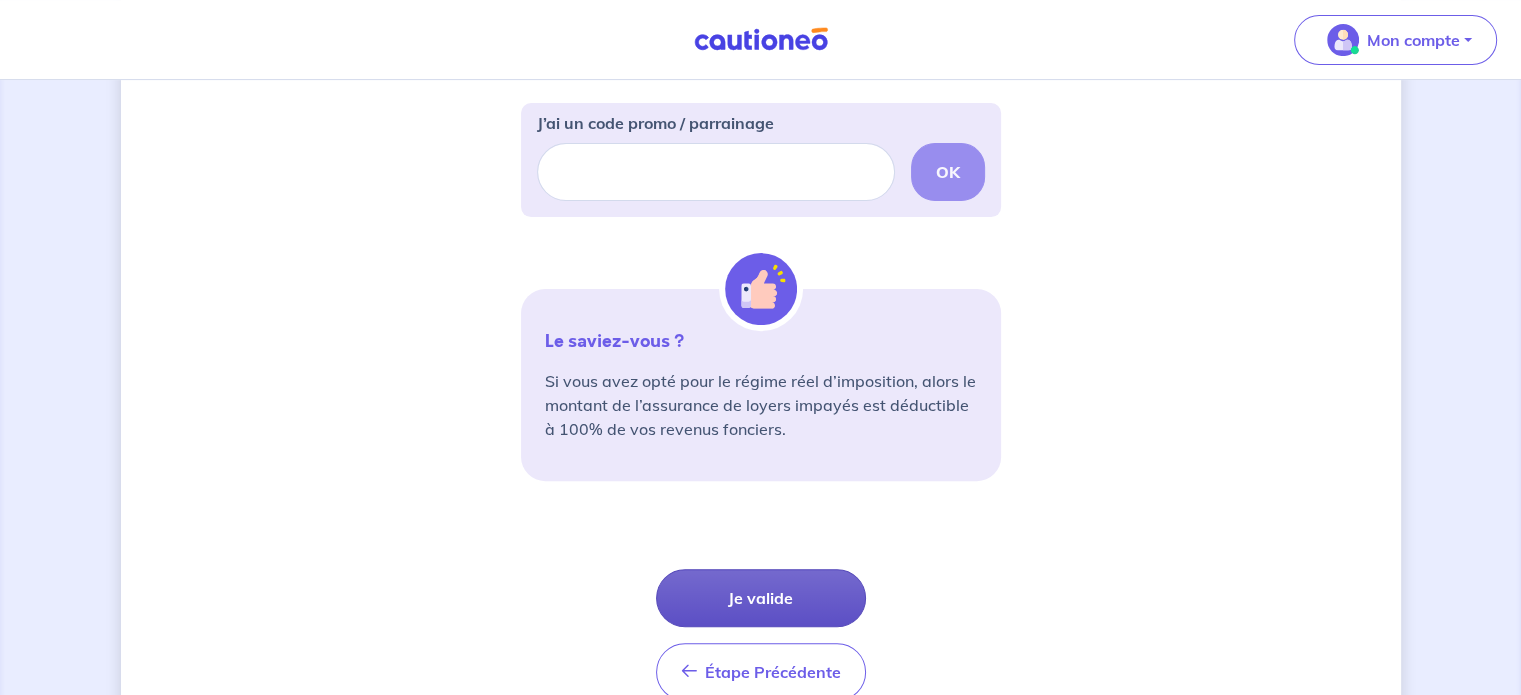click on "Je valide" at bounding box center [761, 598] 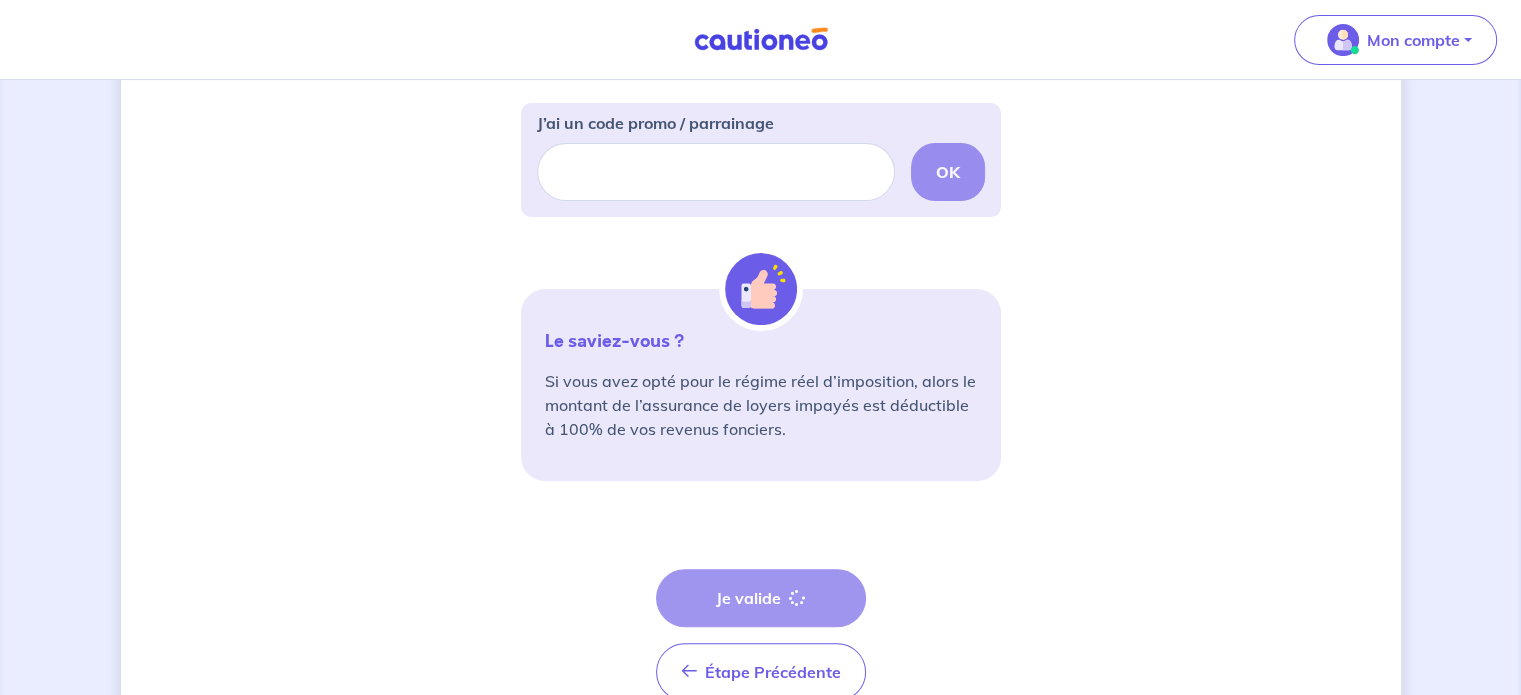 scroll, scrollTop: 0, scrollLeft: 0, axis: both 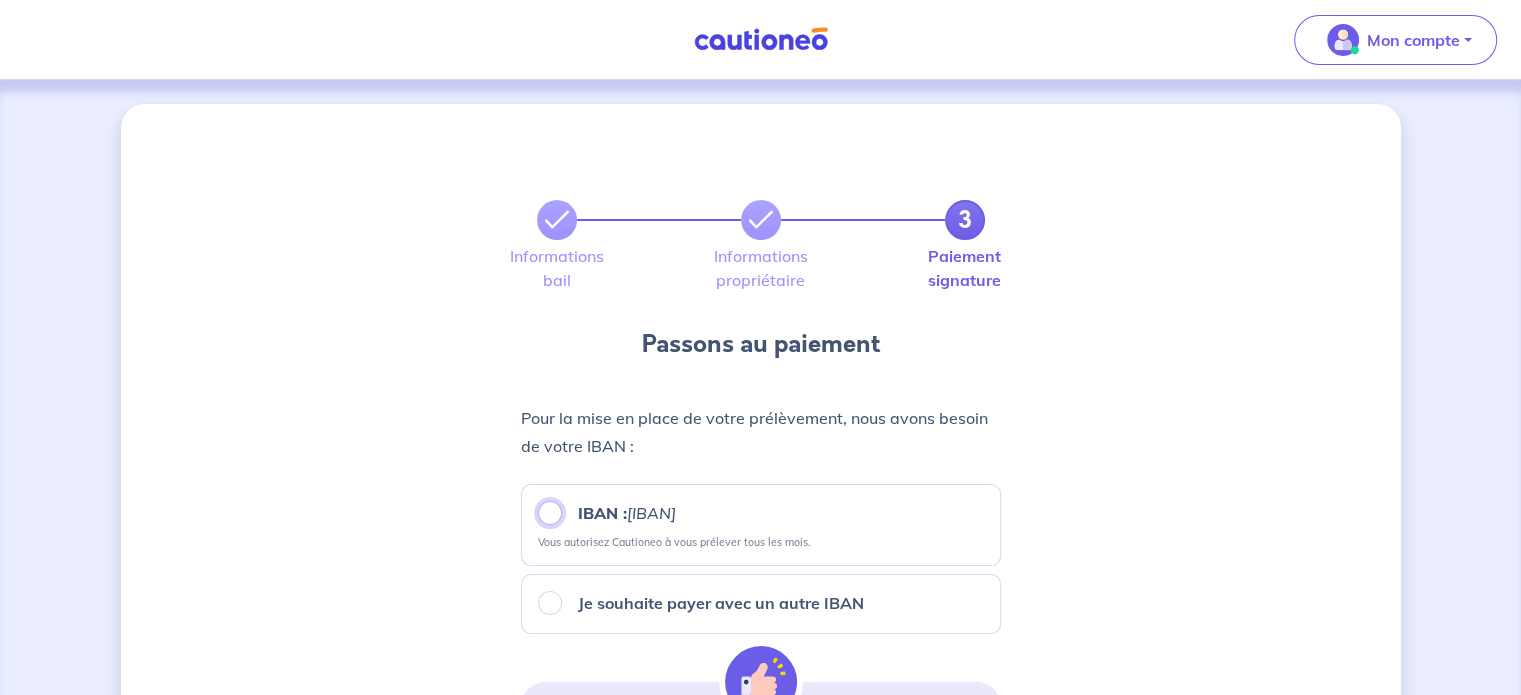 click on "IBAN :  [IBAN]" at bounding box center [550, 513] 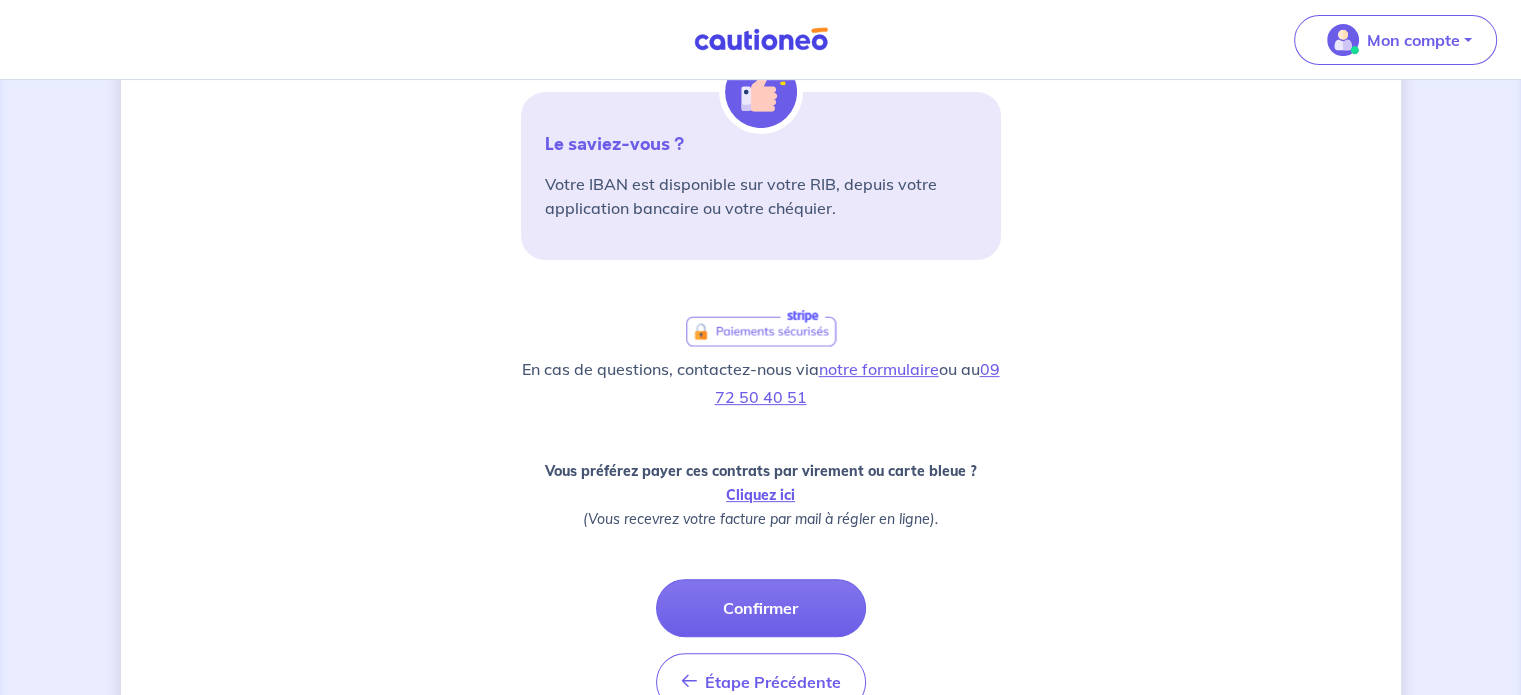 scroll, scrollTop: 613, scrollLeft: 0, axis: vertical 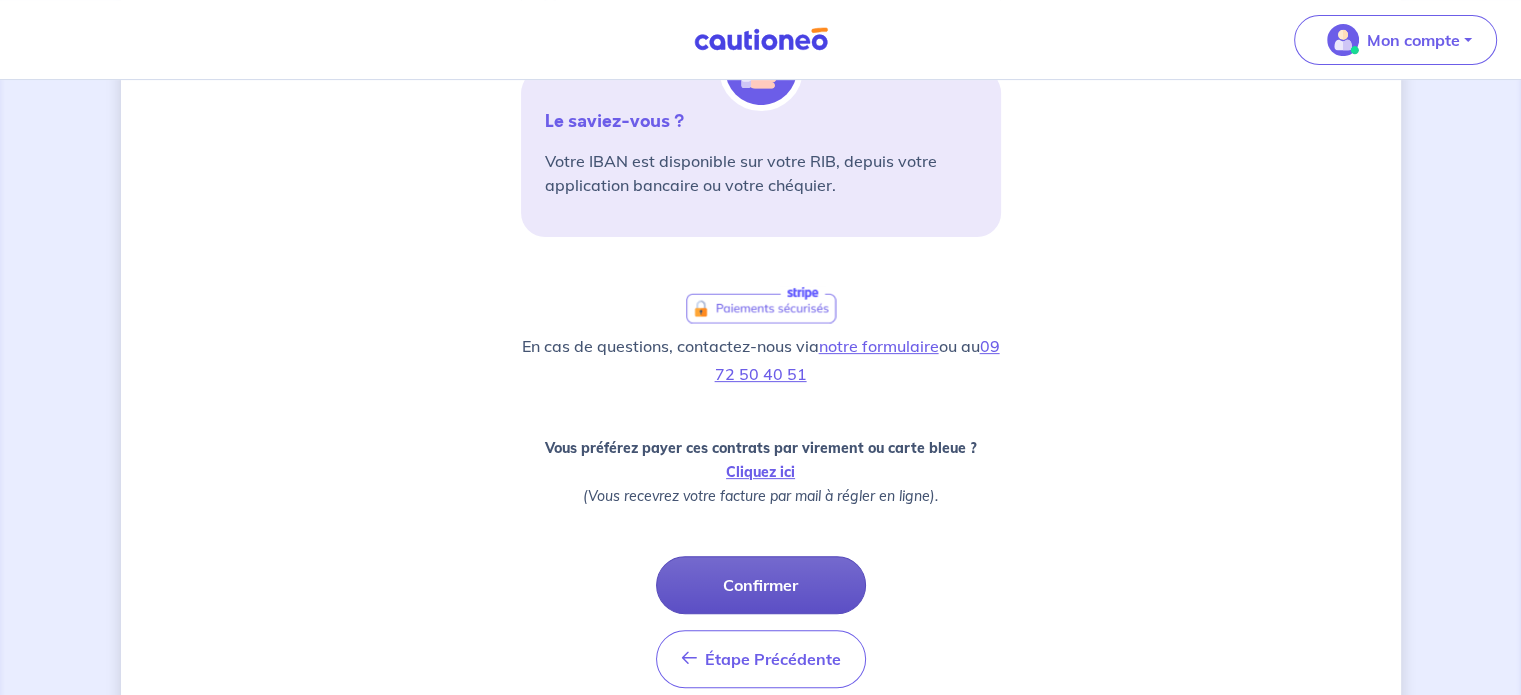 click on "Confirmer" at bounding box center [761, 585] 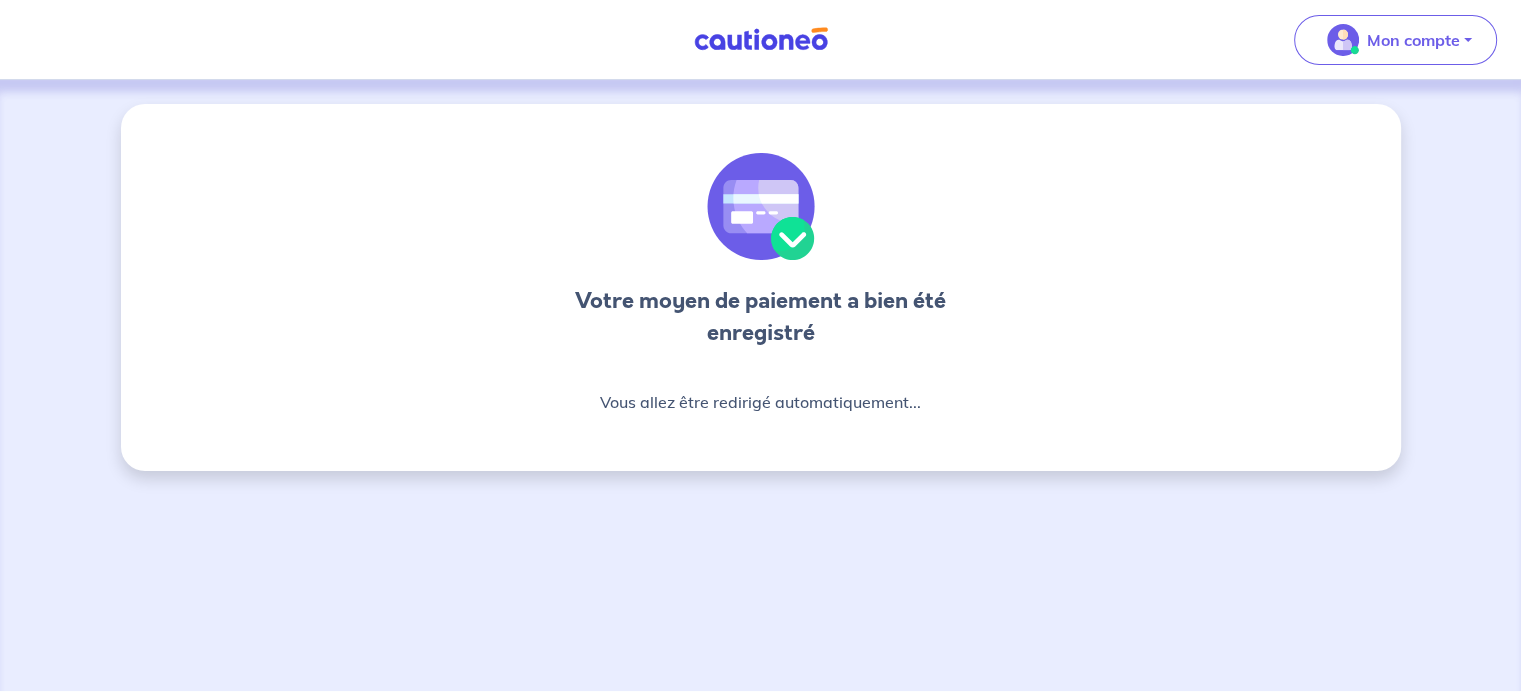 scroll, scrollTop: 0, scrollLeft: 0, axis: both 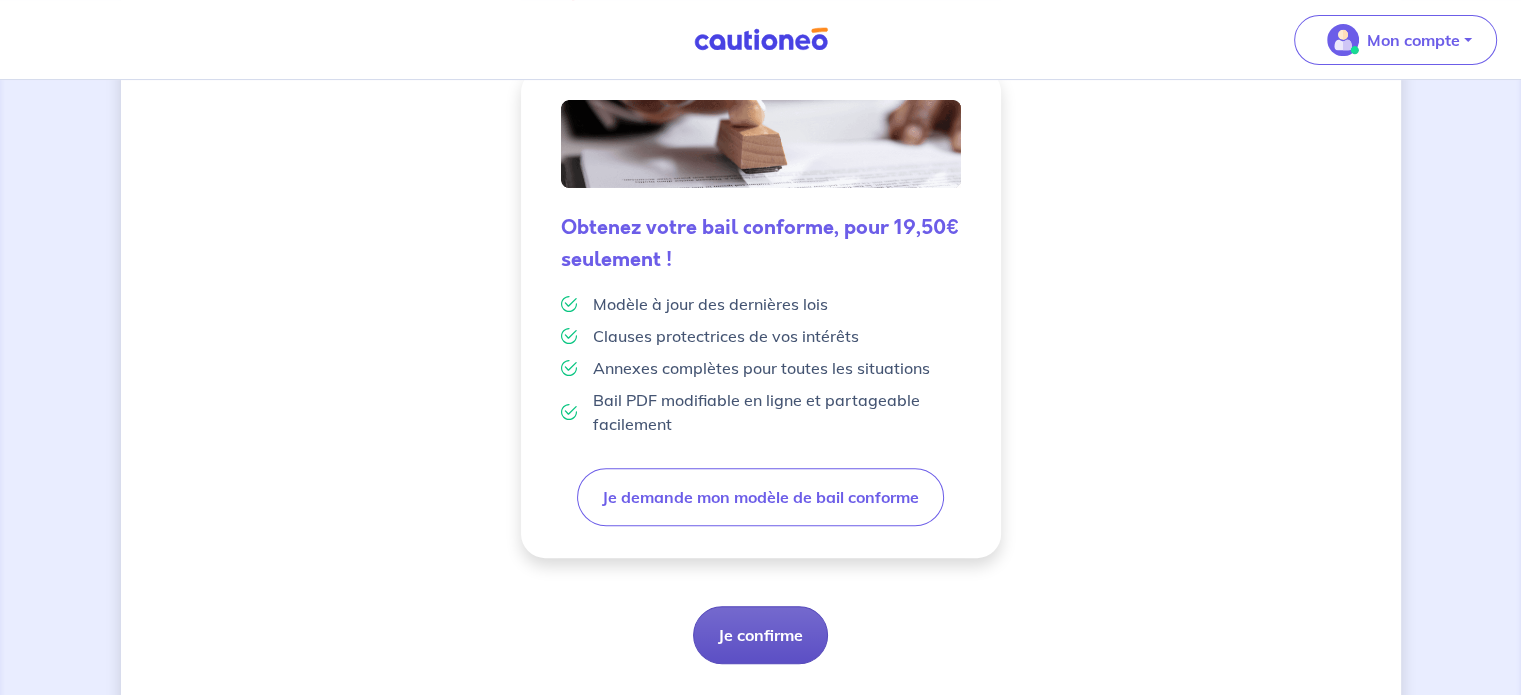 click on "Je confirme" at bounding box center (760, 635) 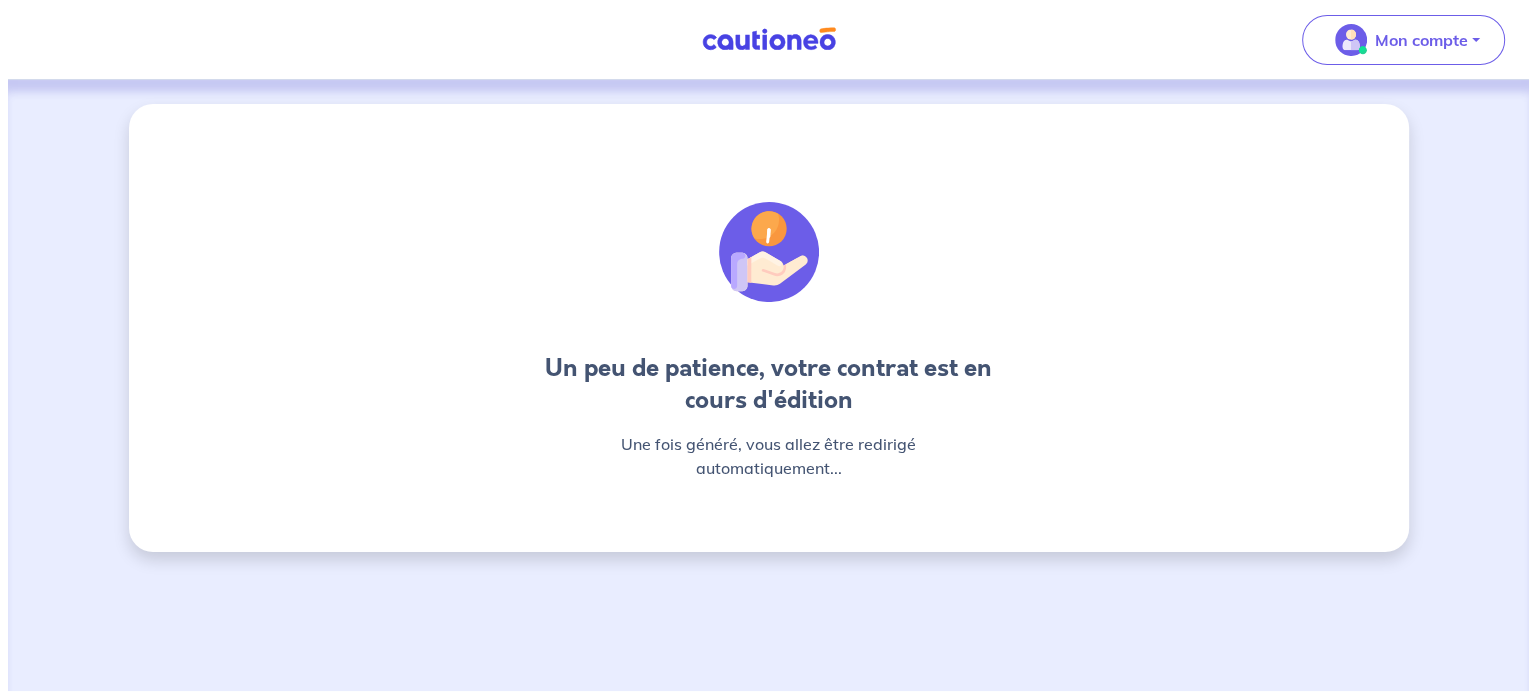 scroll, scrollTop: 0, scrollLeft: 0, axis: both 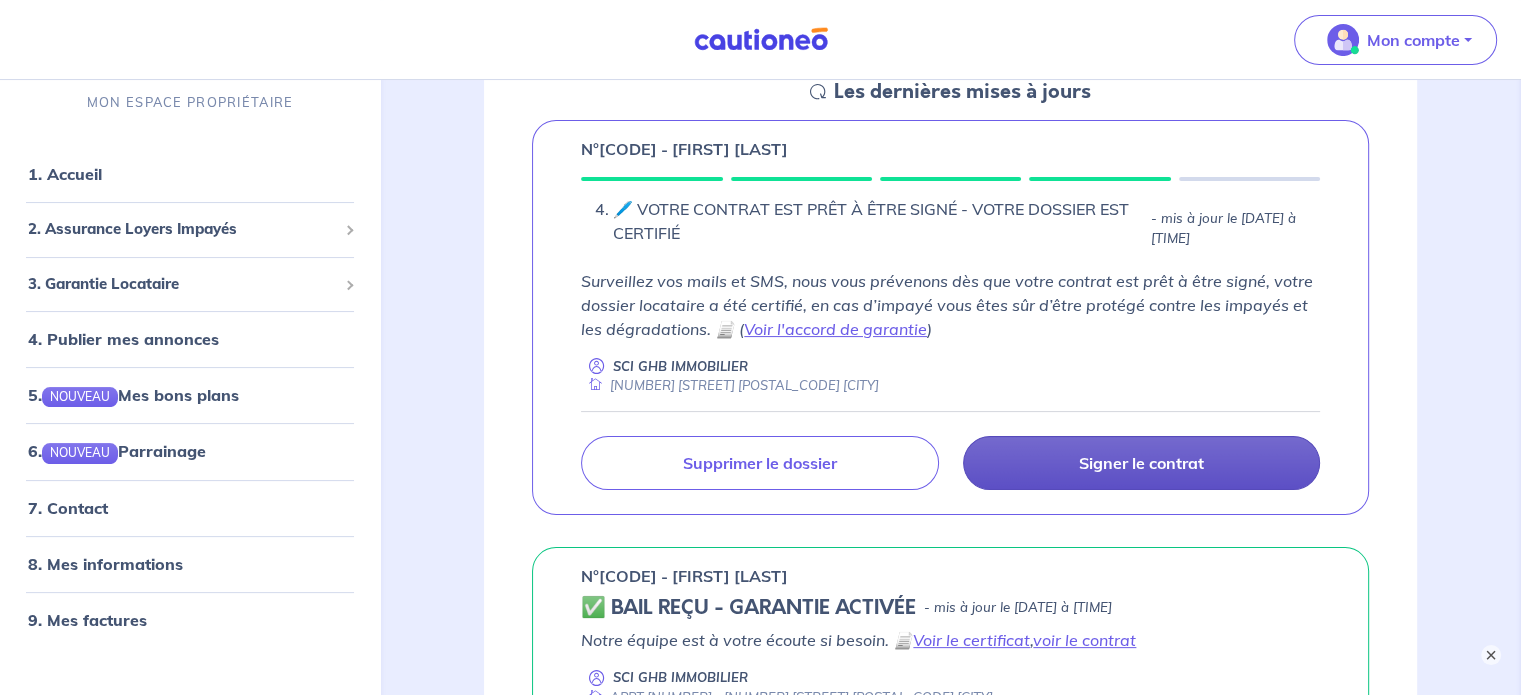 click on "Signer le contrat" at bounding box center [1141, 463] 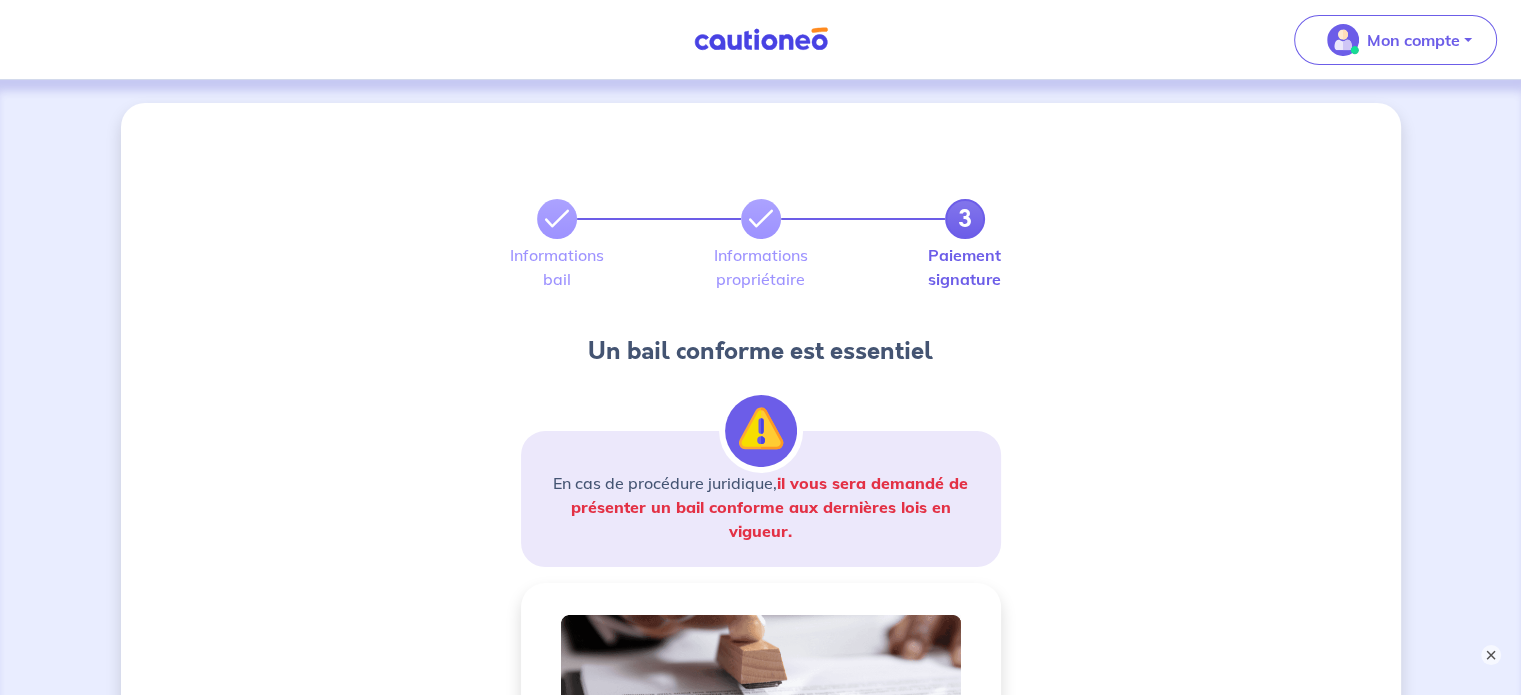 scroll, scrollTop: 0, scrollLeft: 0, axis: both 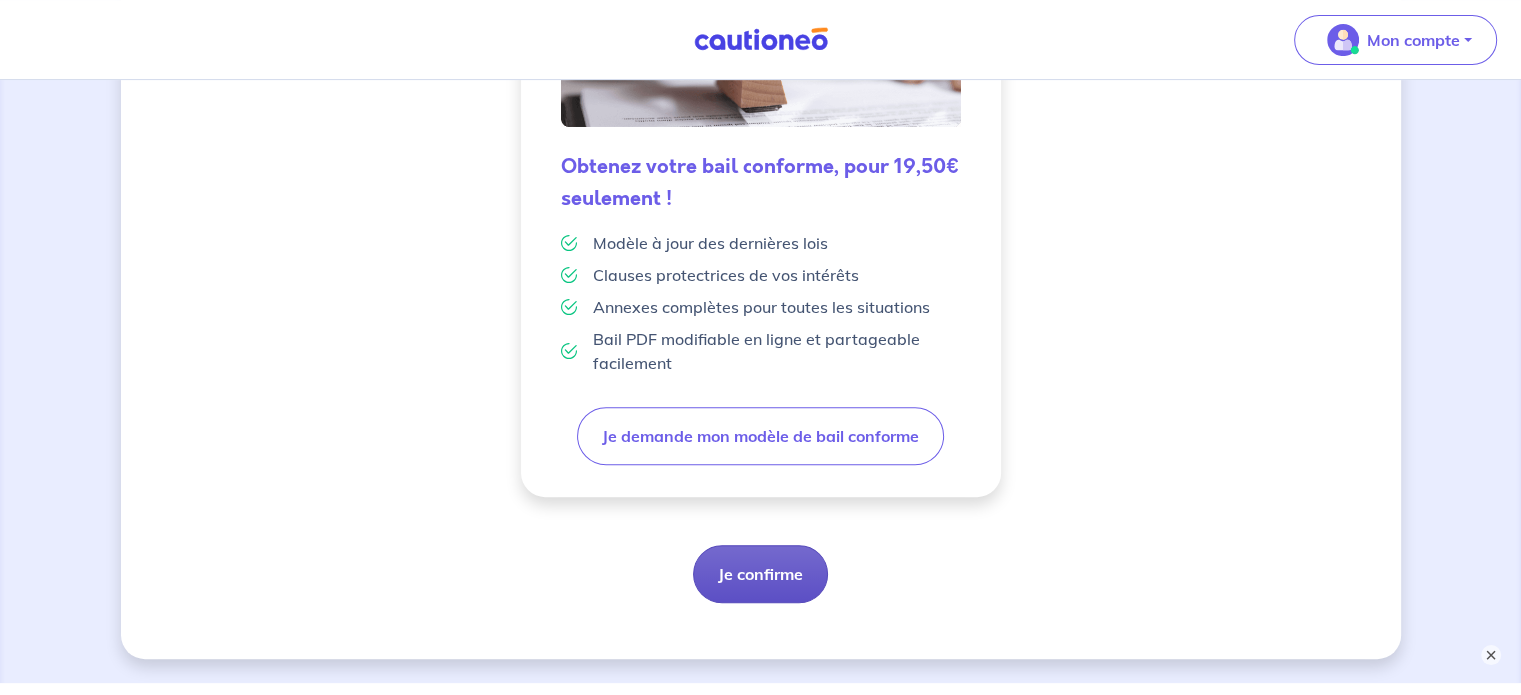 click on "Je confirme" at bounding box center [760, 574] 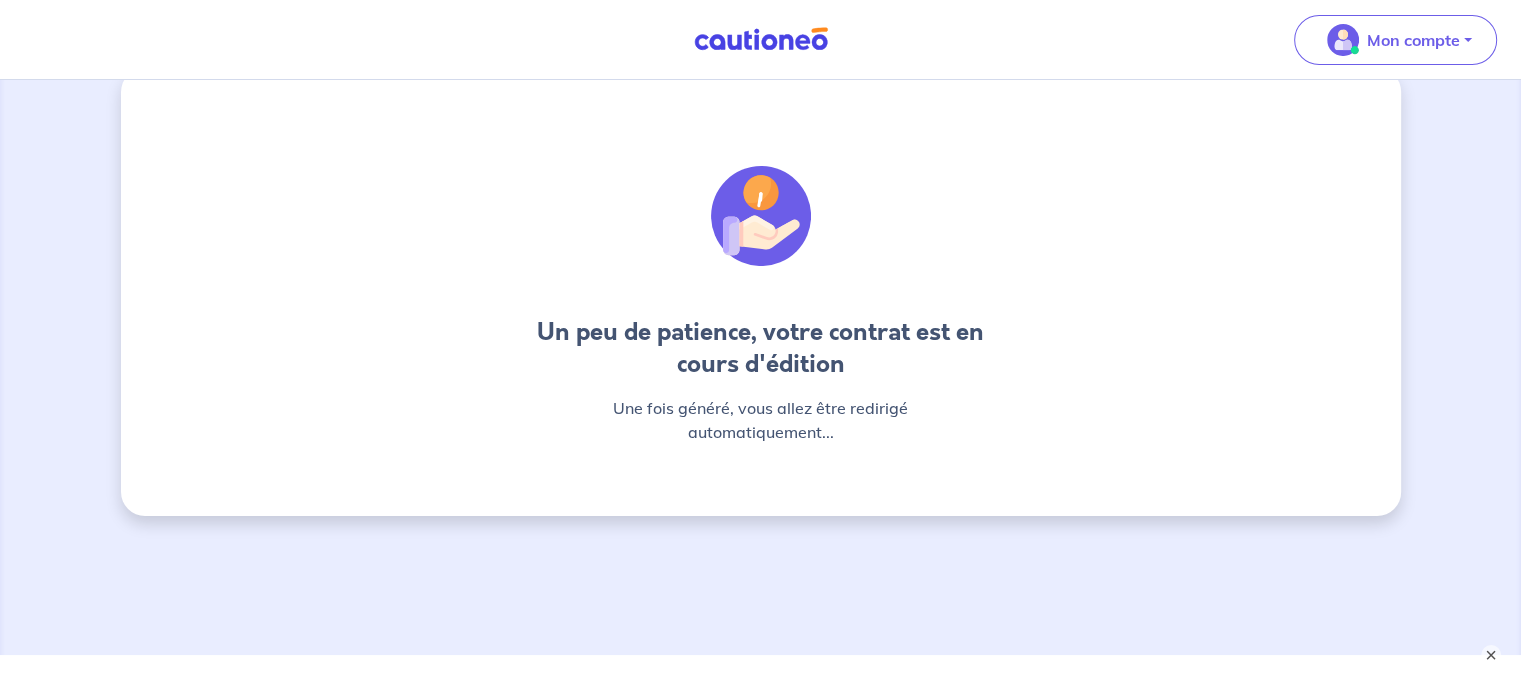 scroll, scrollTop: 0, scrollLeft: 0, axis: both 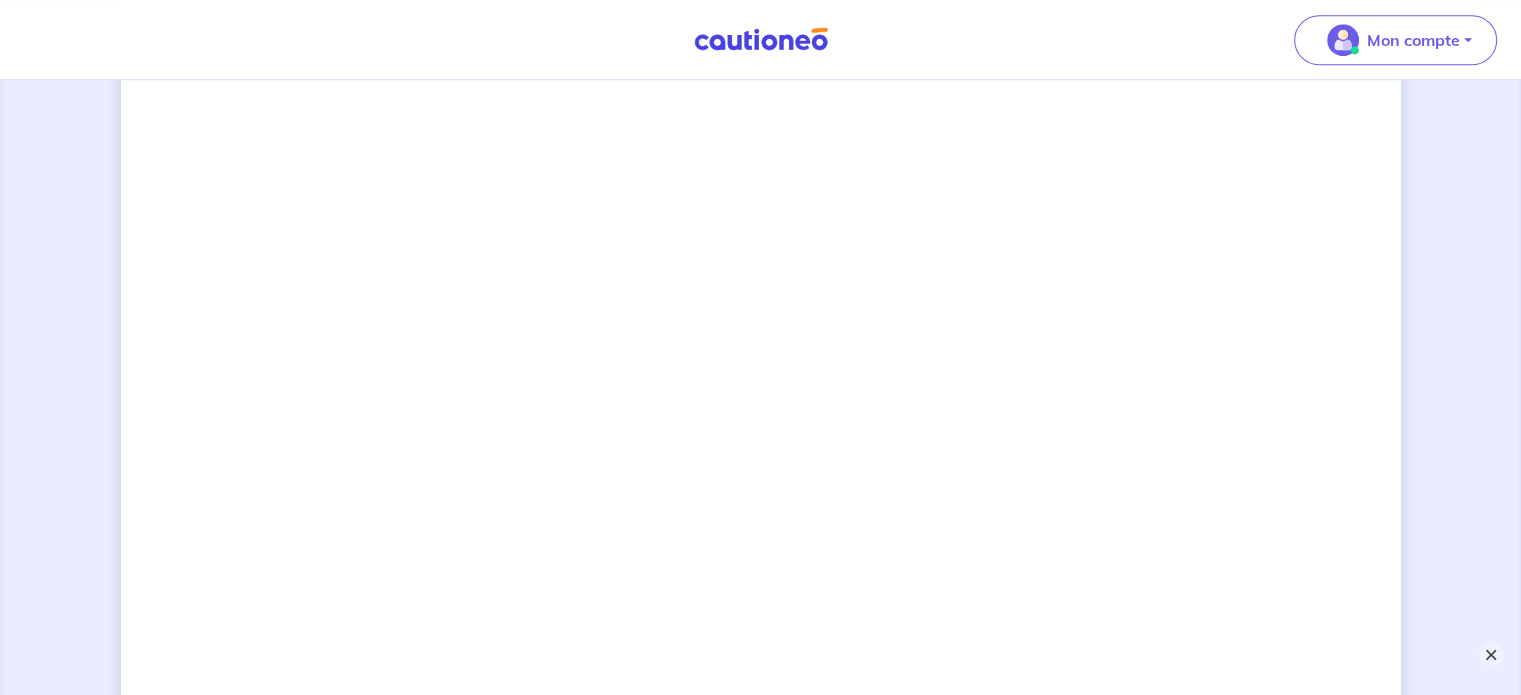 click on "×" at bounding box center (1491, 655) 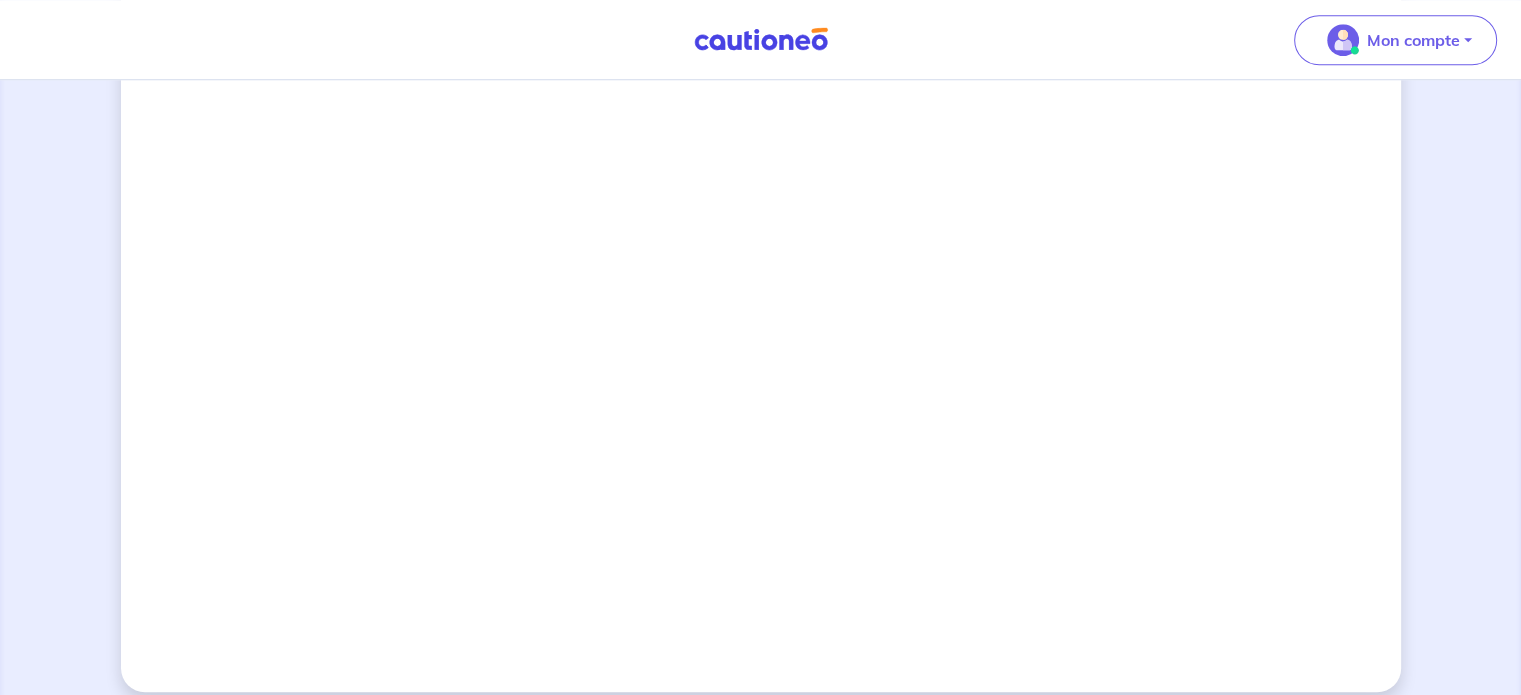 scroll, scrollTop: 1808, scrollLeft: 0, axis: vertical 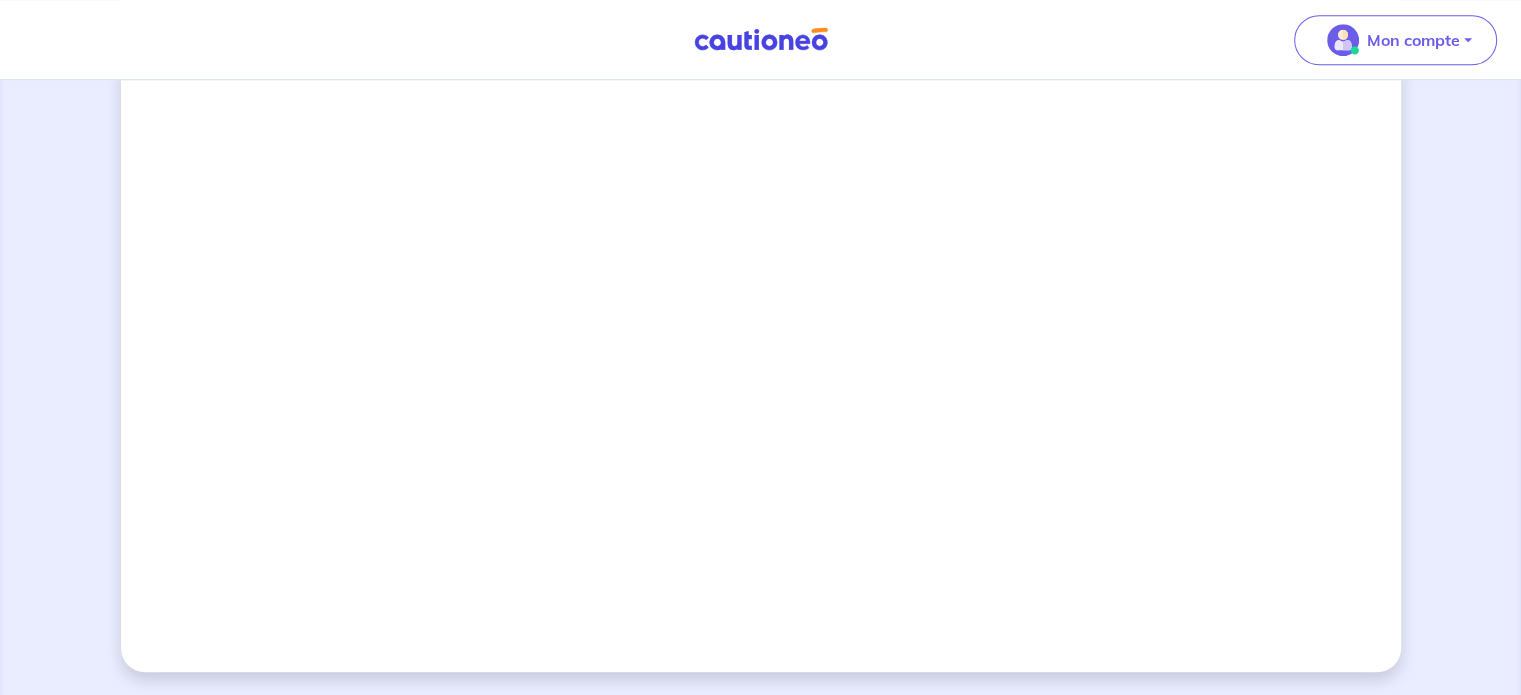click on "3 Informations
bail Informations propriétaire Paiement signature Signature de votre contrat Conseils
Lisez le contrat et  descendez jusqu’en bas du contrat.
Cliquez sur le bouton  pour signer le contrat.
Gardez votre téléphone près de vous :  vous allez recevoir un code par sms pour finaliser la signature." at bounding box center [761, -516] 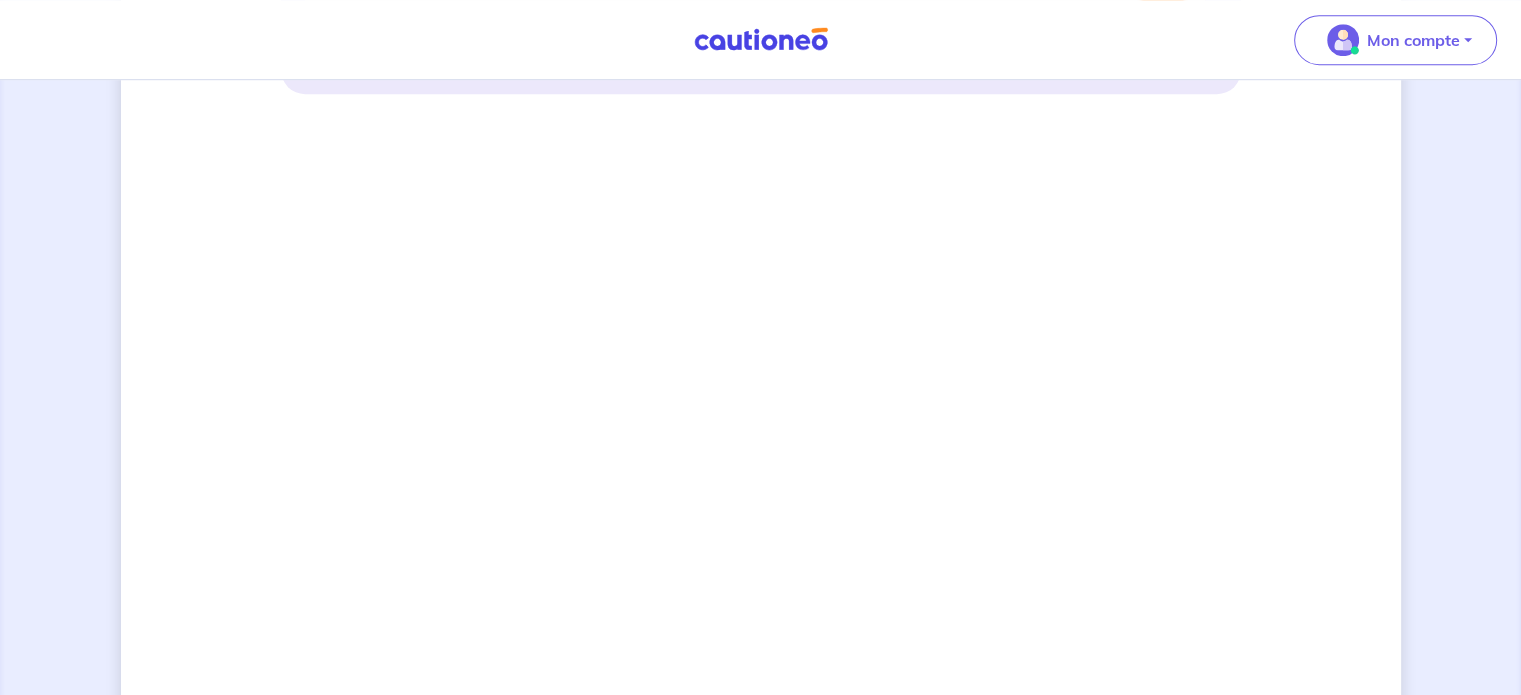 scroll, scrollTop: 1299, scrollLeft: 0, axis: vertical 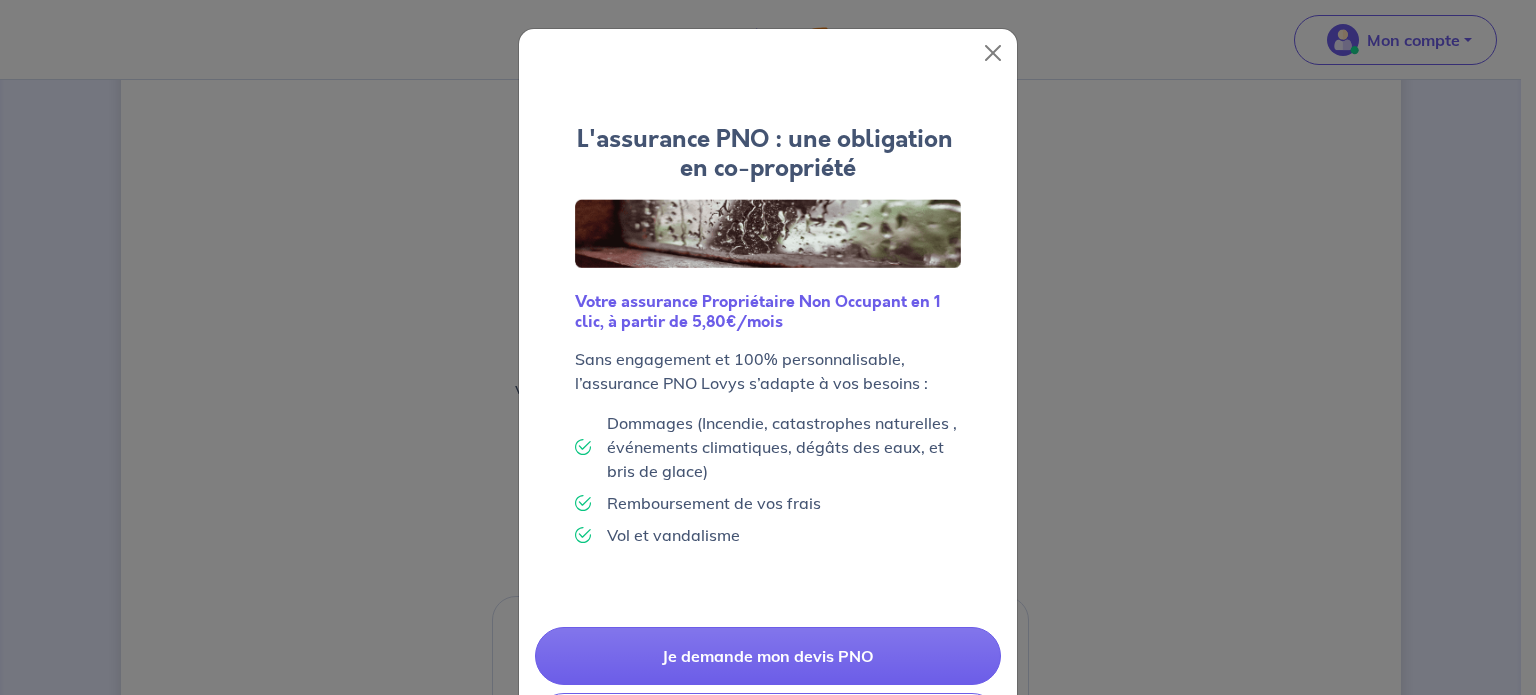 drag, startPoint x: 1524, startPoint y: 410, endPoint x: 1523, endPoint y: 204, distance: 206.00243 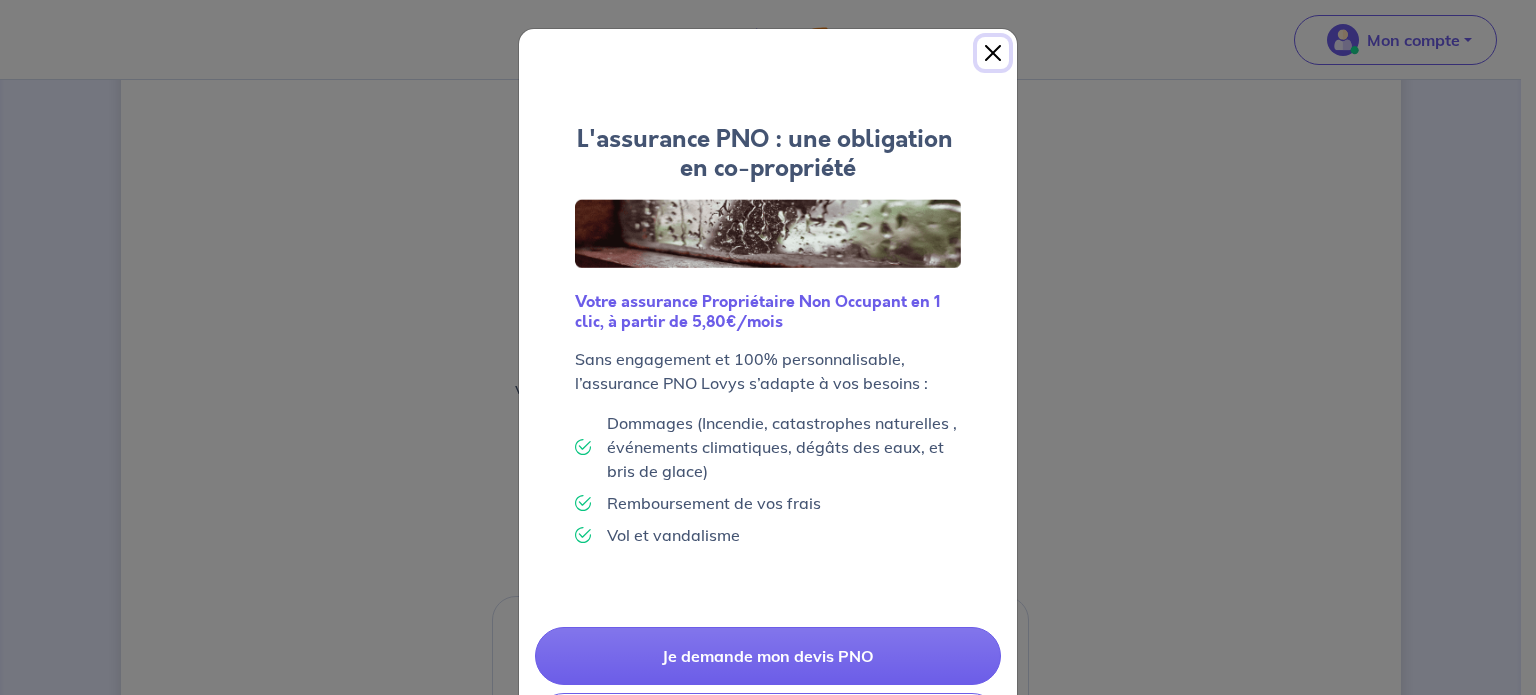 click at bounding box center (993, 53) 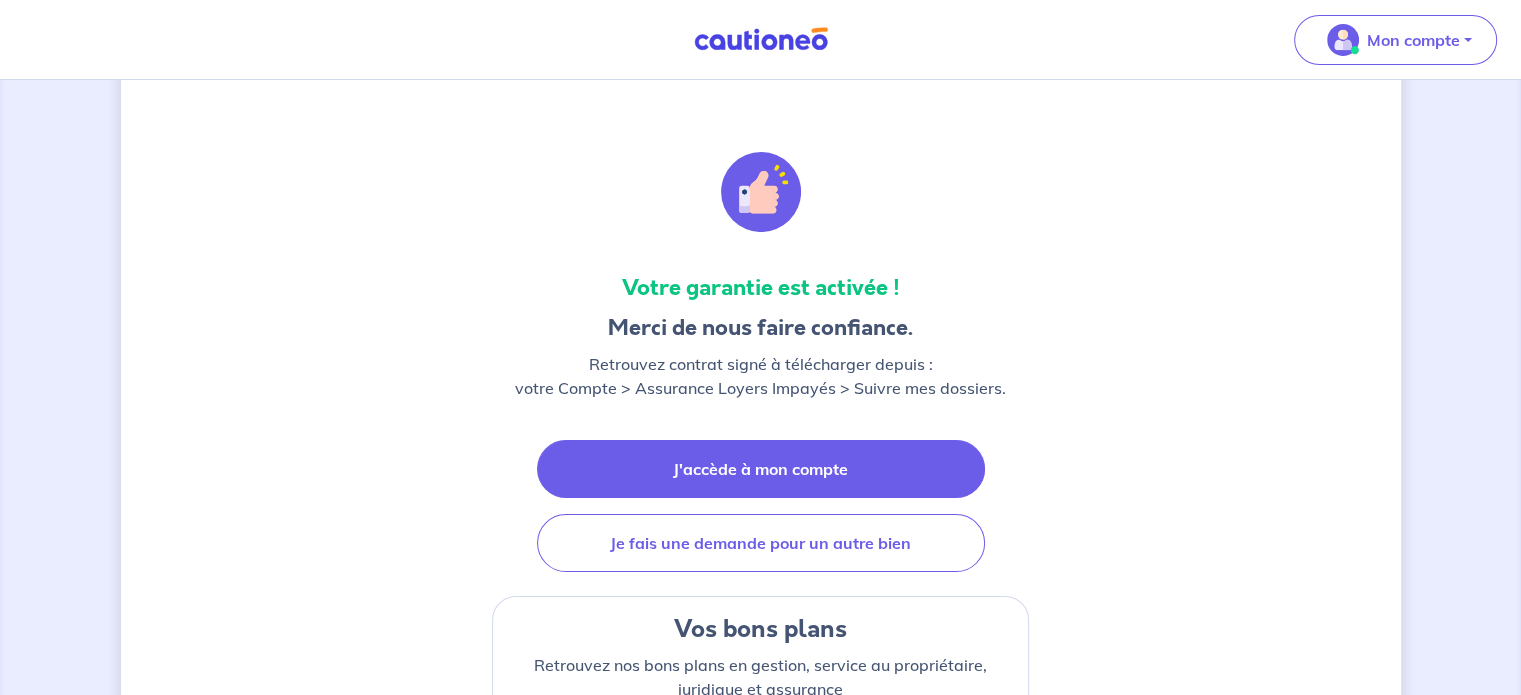 click on "J'accède à mon compte" at bounding box center (761, 469) 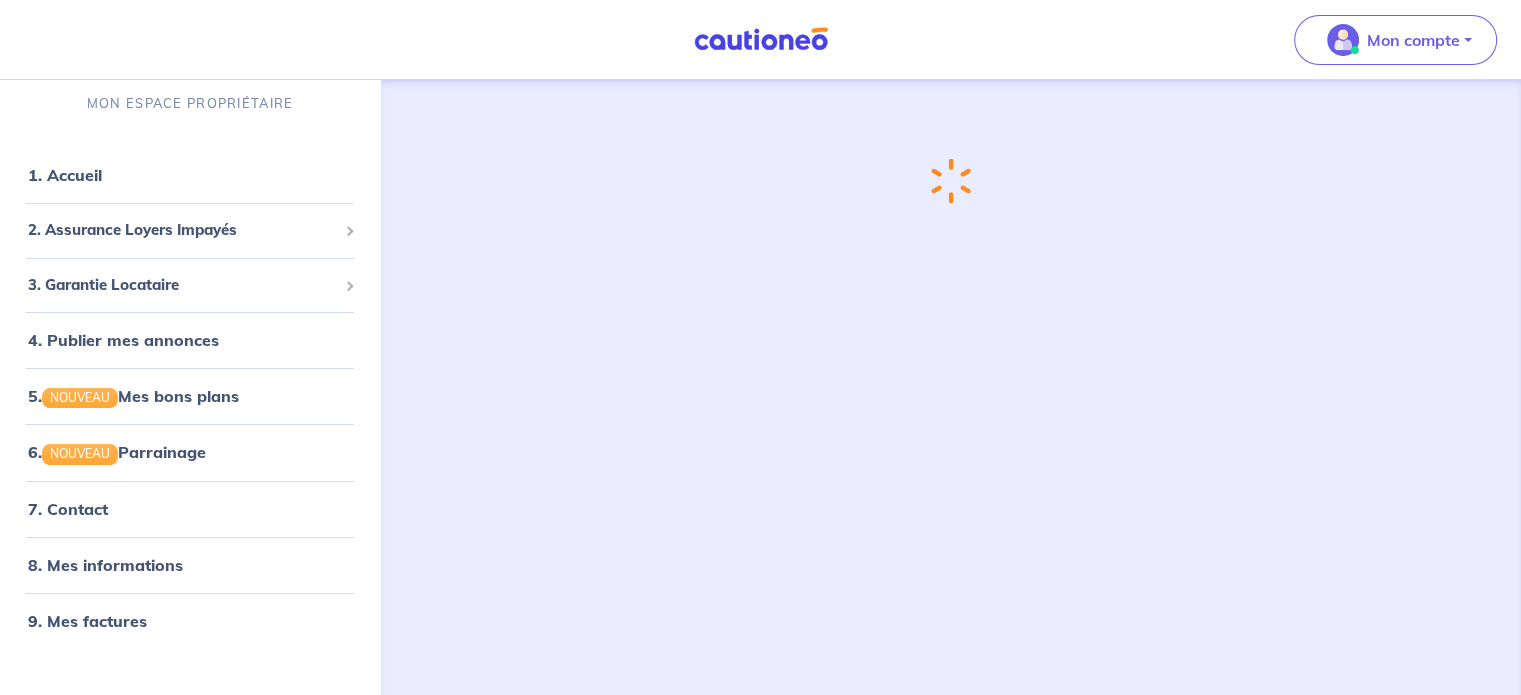 scroll, scrollTop: 0, scrollLeft: 0, axis: both 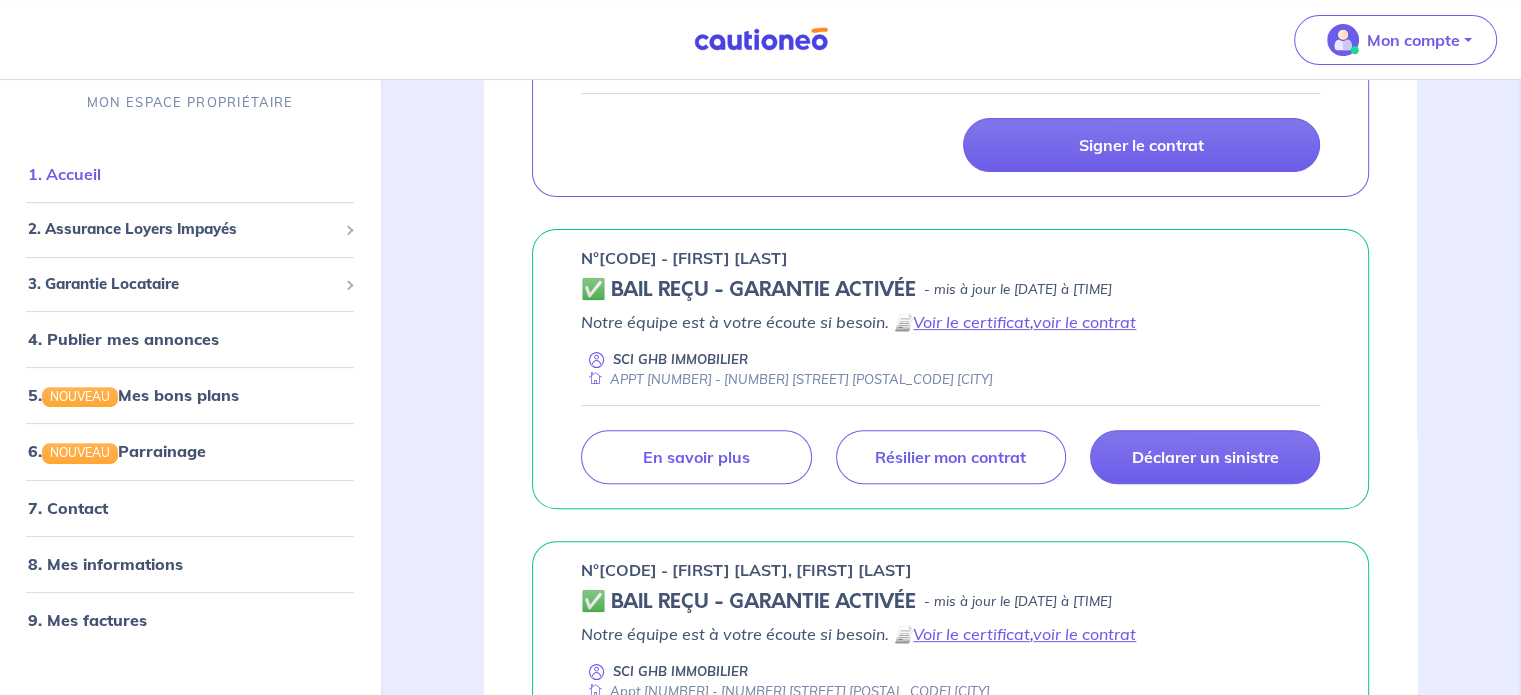 click on "1. Accueil" at bounding box center [64, 175] 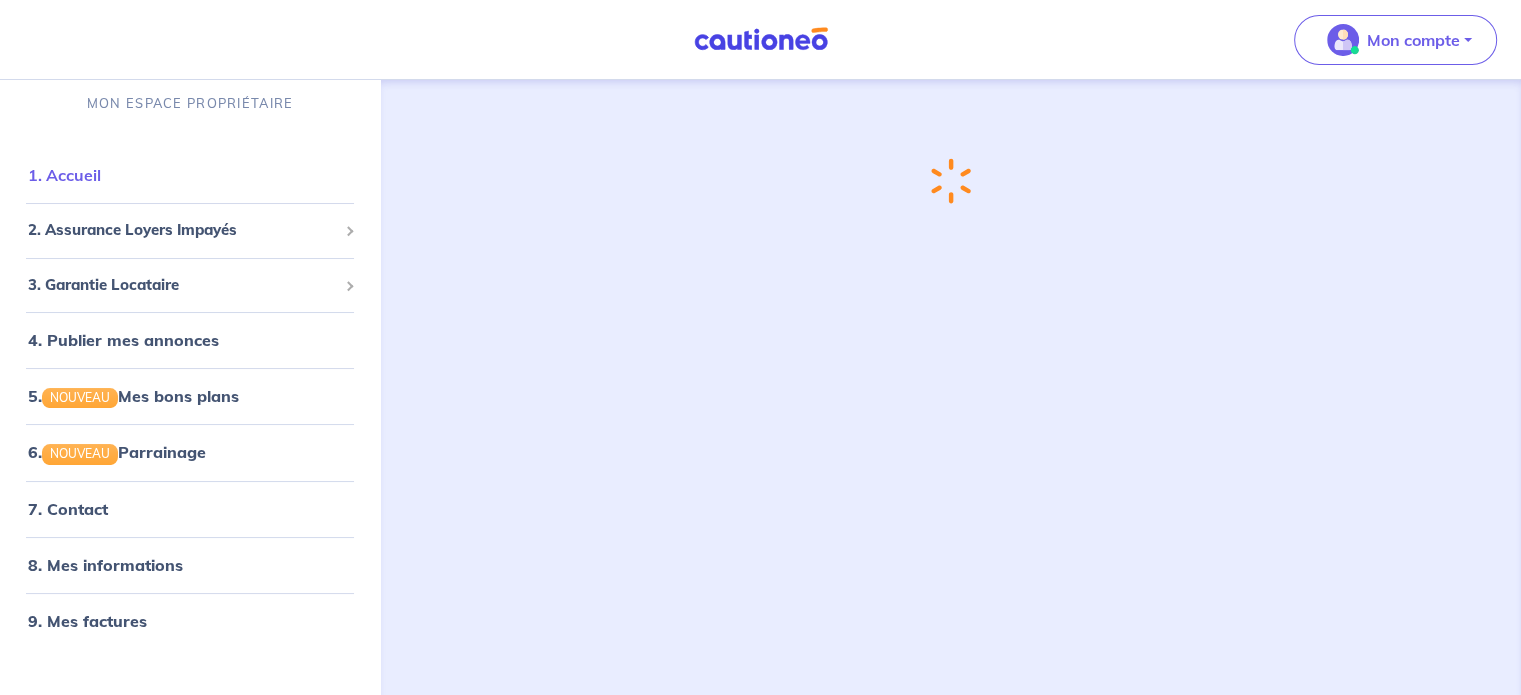 scroll, scrollTop: 0, scrollLeft: 0, axis: both 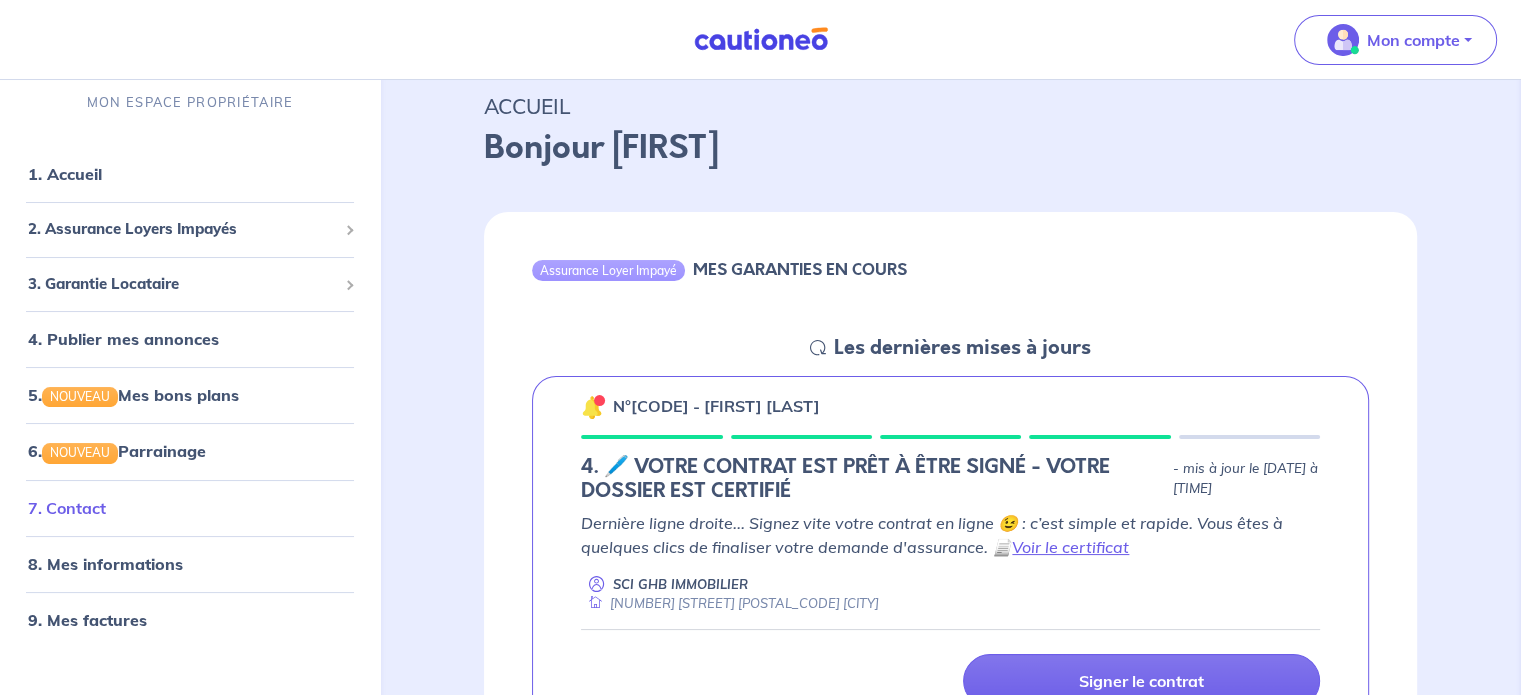 click on "7. Contact" at bounding box center [67, 508] 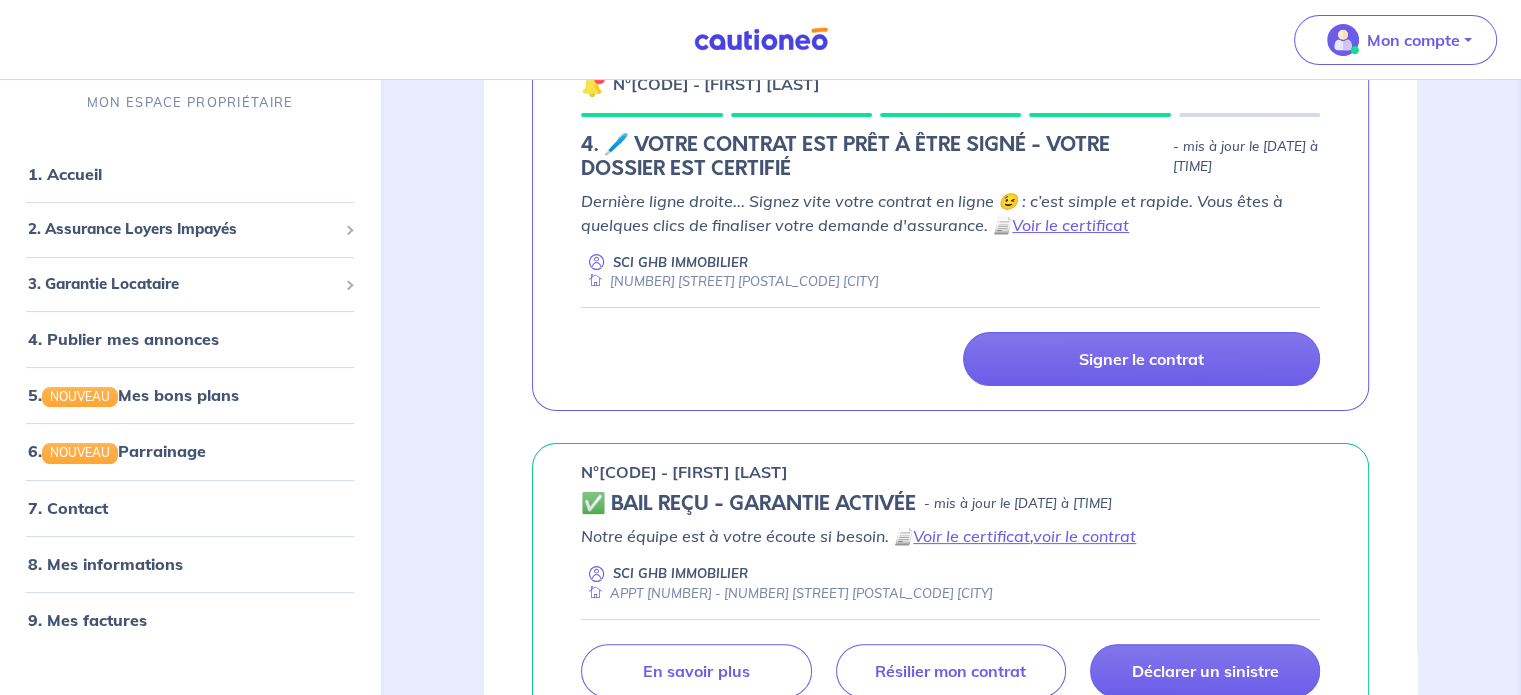 scroll, scrollTop: 407, scrollLeft: 0, axis: vertical 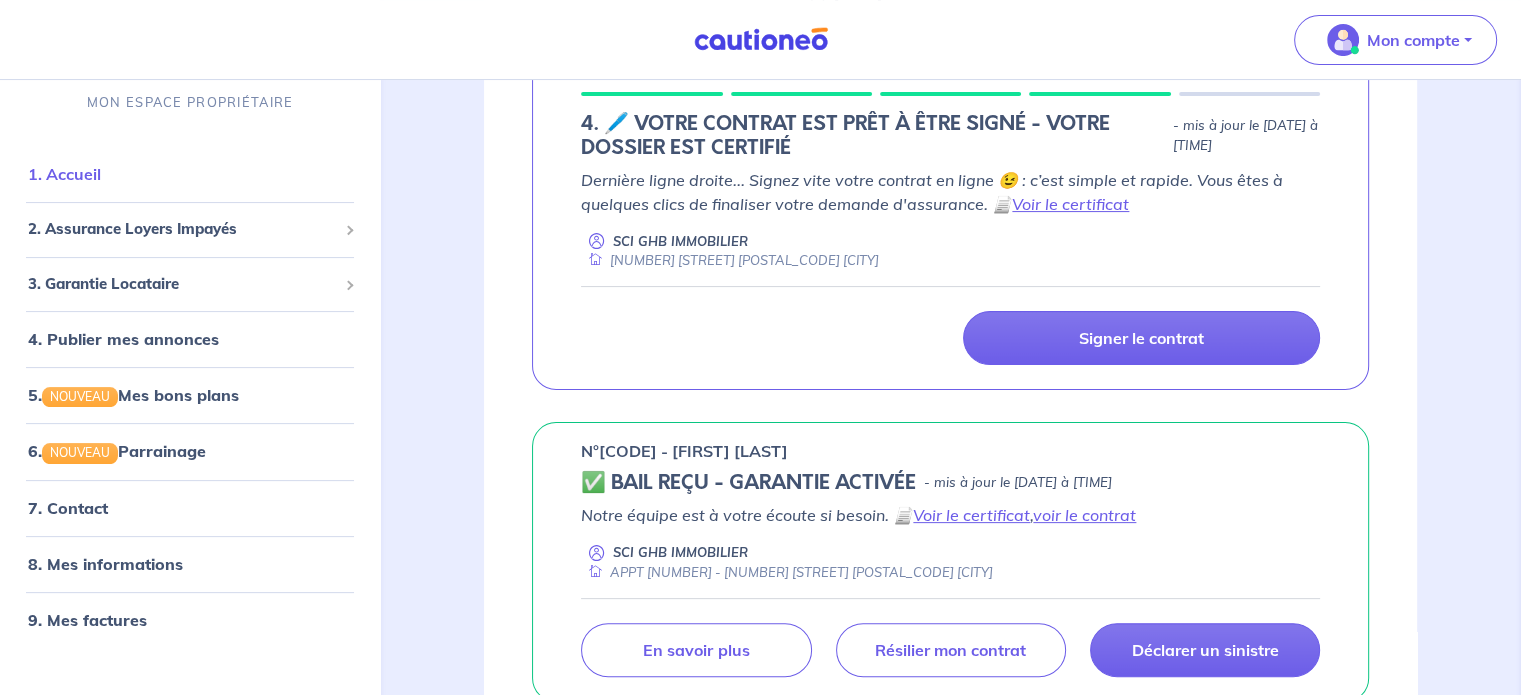 click on "1. Accueil" at bounding box center (64, 175) 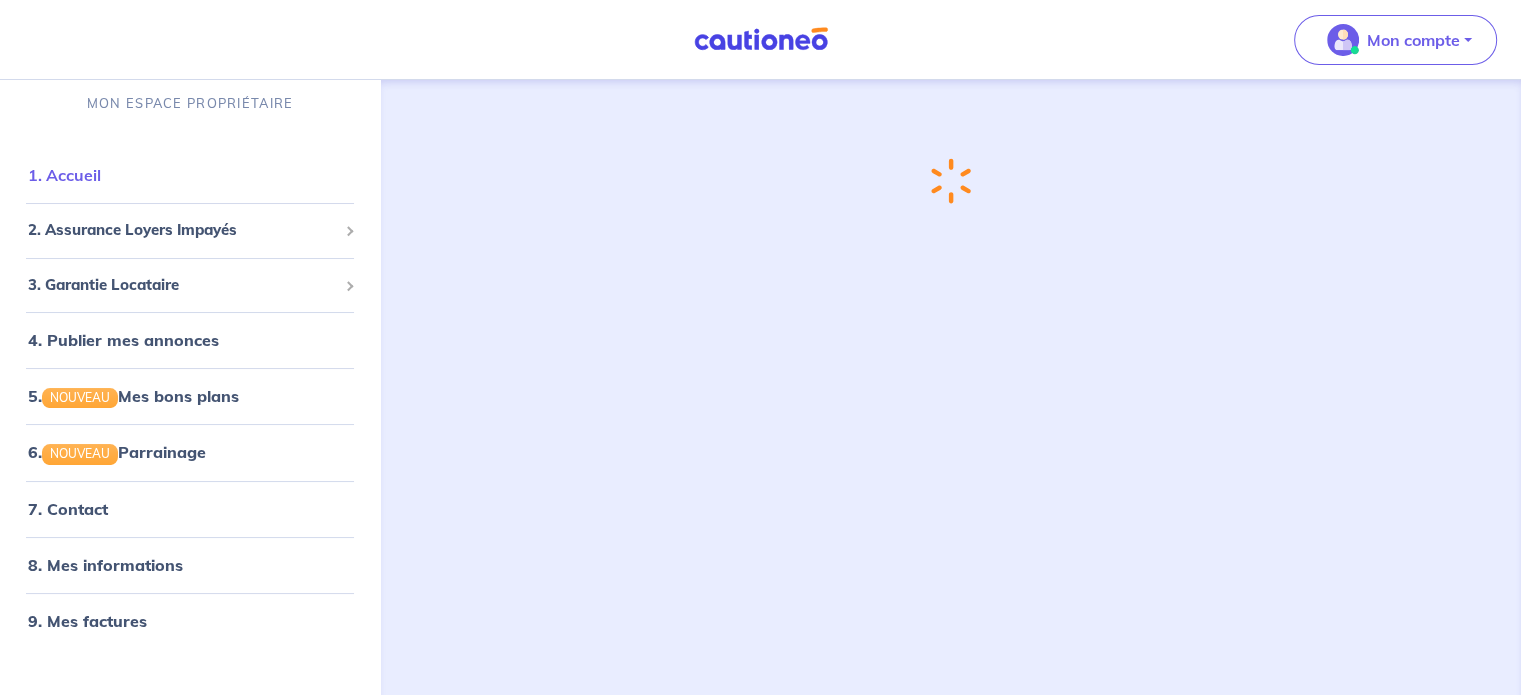 scroll, scrollTop: 0, scrollLeft: 0, axis: both 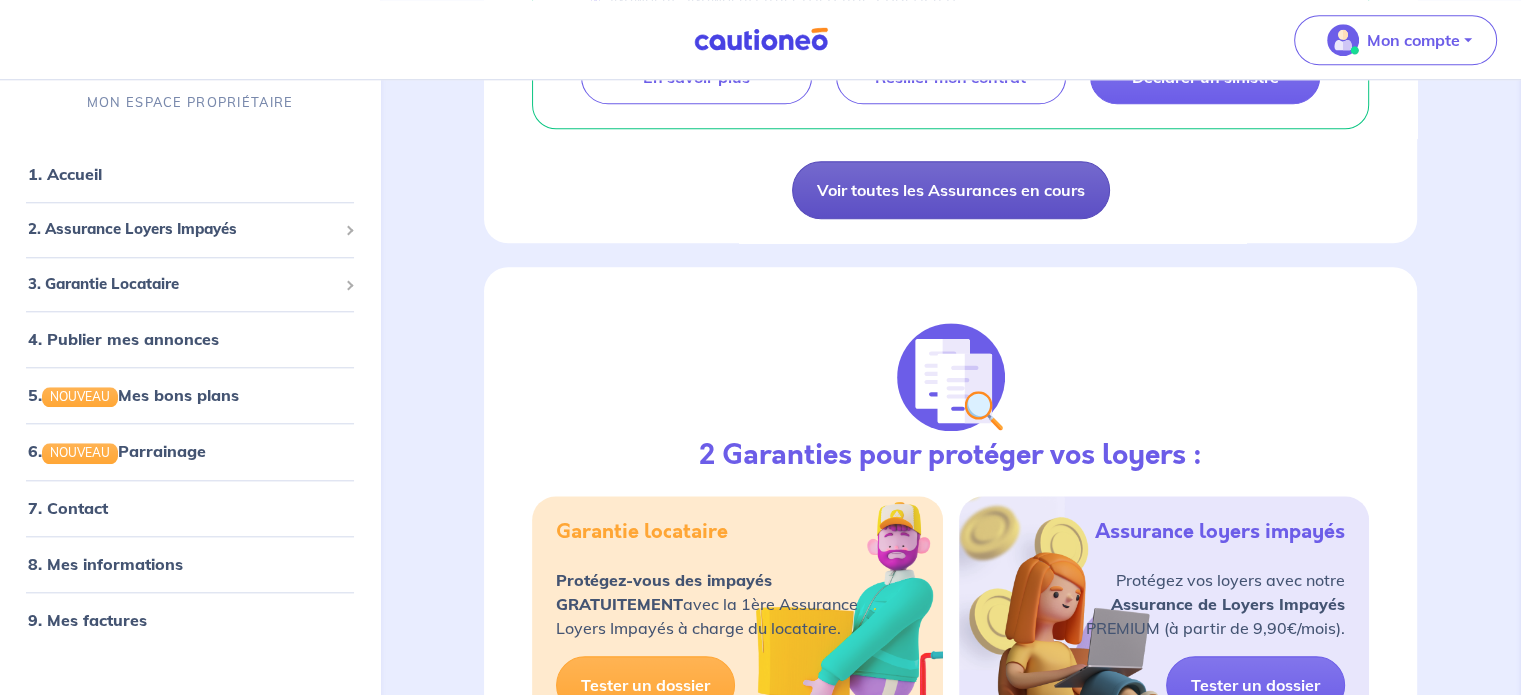 click on "Voir toutes les Assurances en cours" at bounding box center (951, 190) 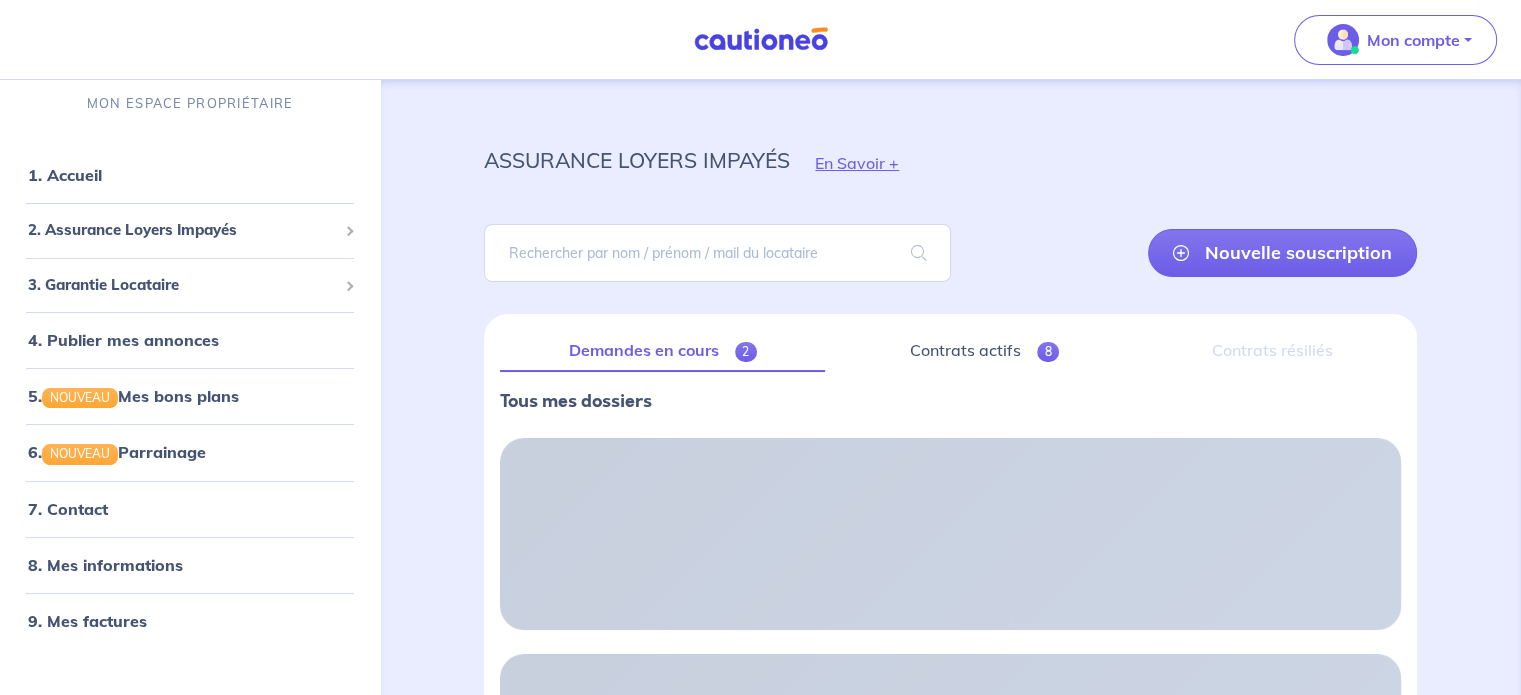 scroll, scrollTop: 0, scrollLeft: 0, axis: both 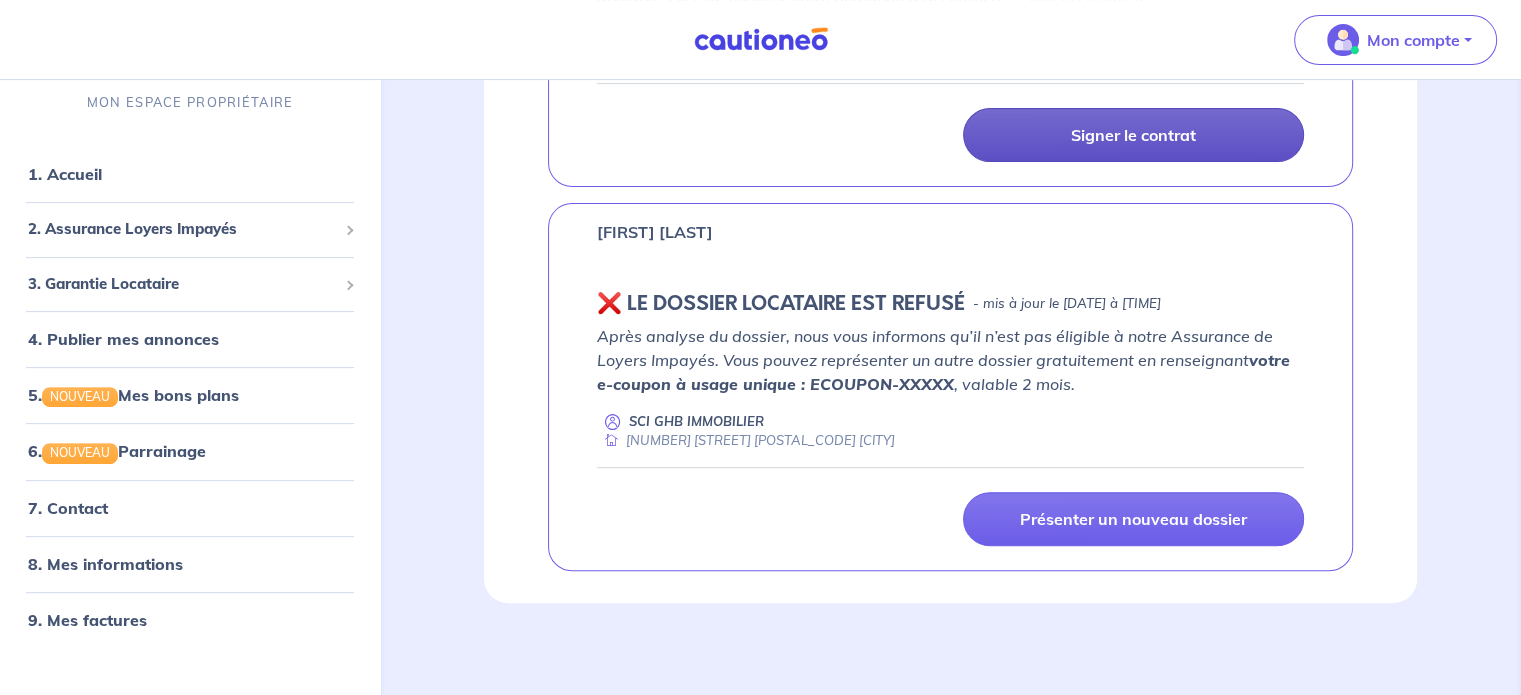 click on "Signer le contrat" at bounding box center [1133, 135] 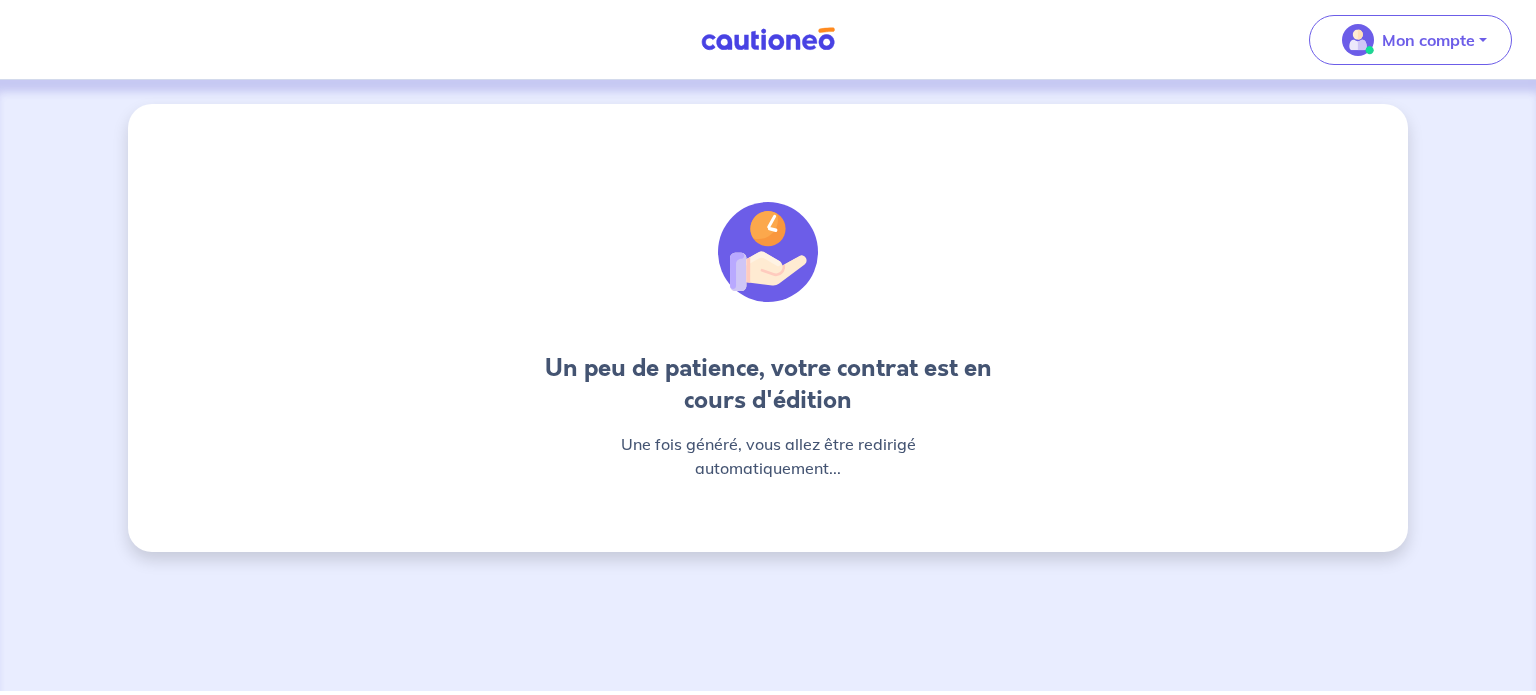 click on "Un peu de patience, votre contrat est en cours d'édition Une fois généré, vous allez être redirigé
automatiquement..." at bounding box center [768, 328] 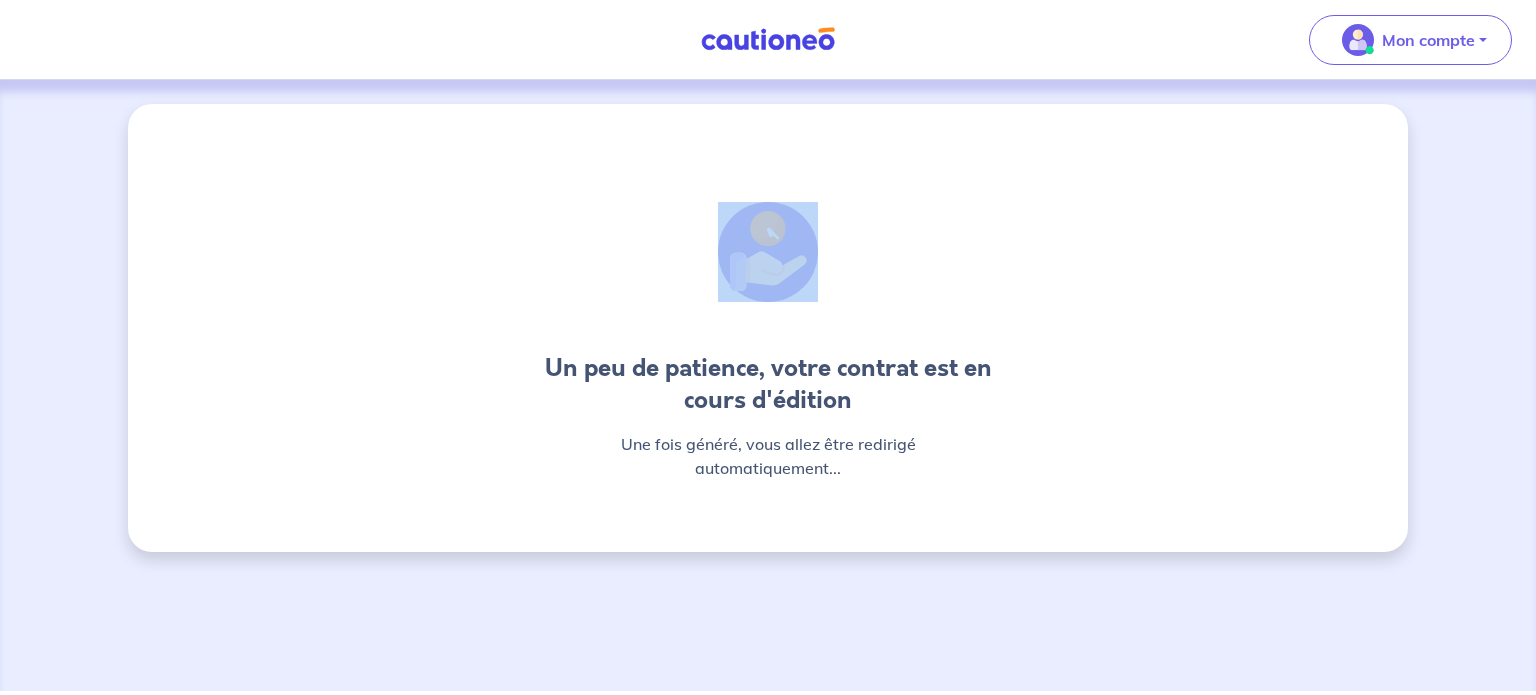 click on "Un peu de patience, votre contrat est en cours d'édition Une fois généré, vous allez être redirigé
automatiquement..." at bounding box center [768, 328] 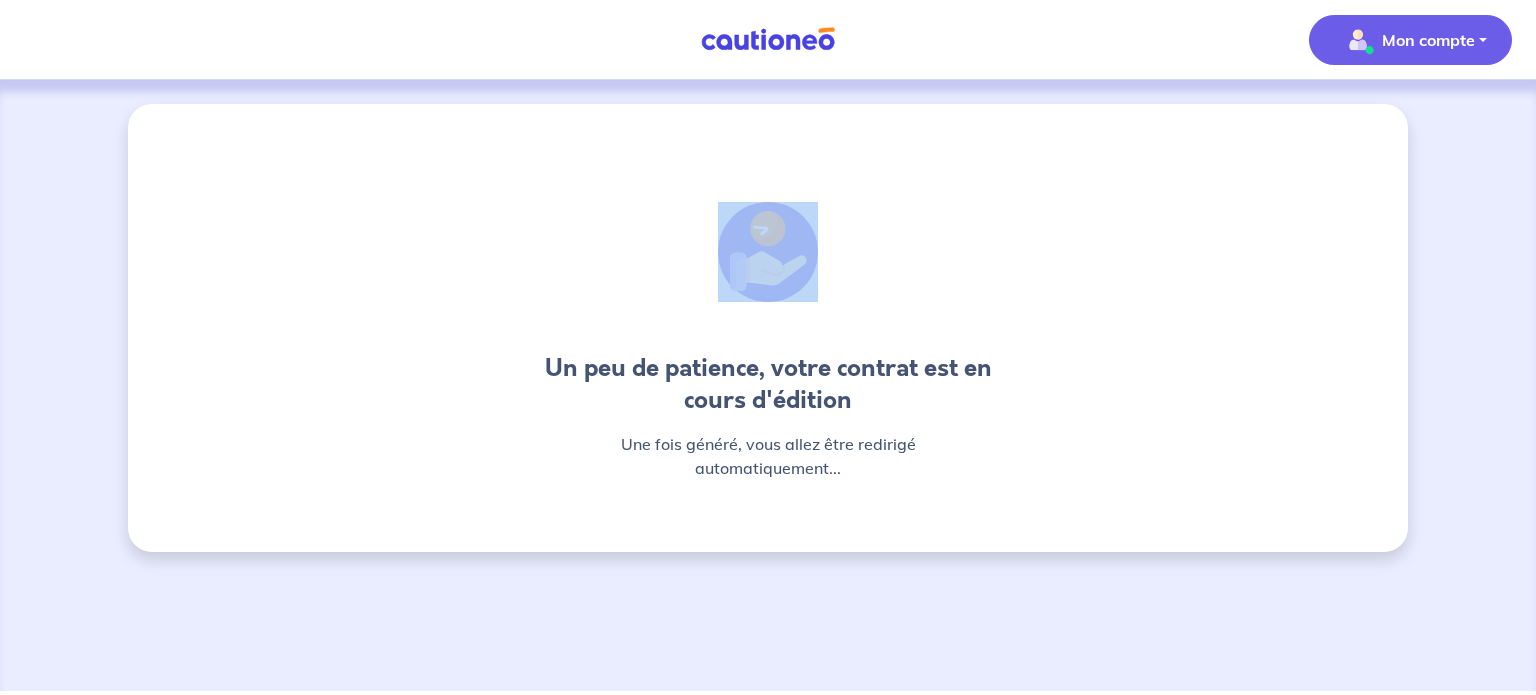 click on "Mon compte" at bounding box center [1428, 40] 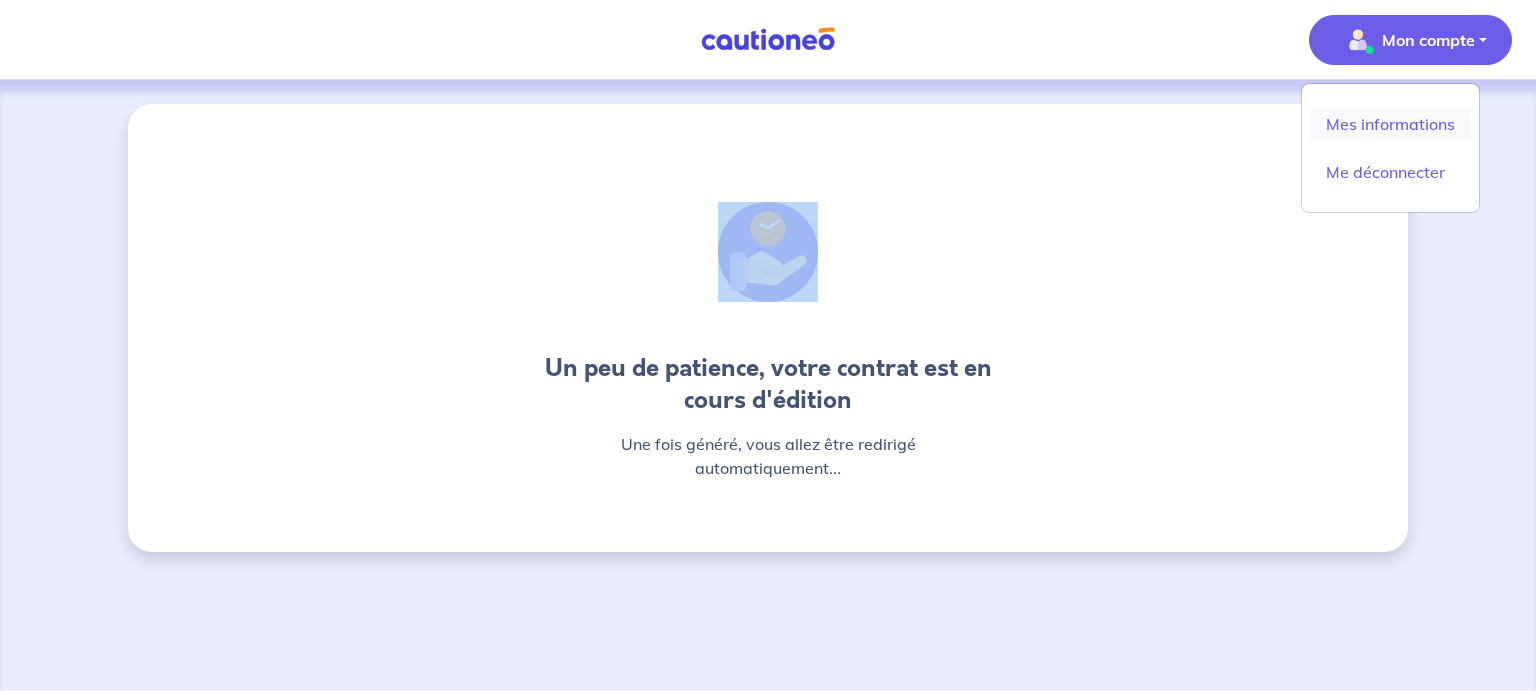 click on "Mes informations" at bounding box center [1390, 124] 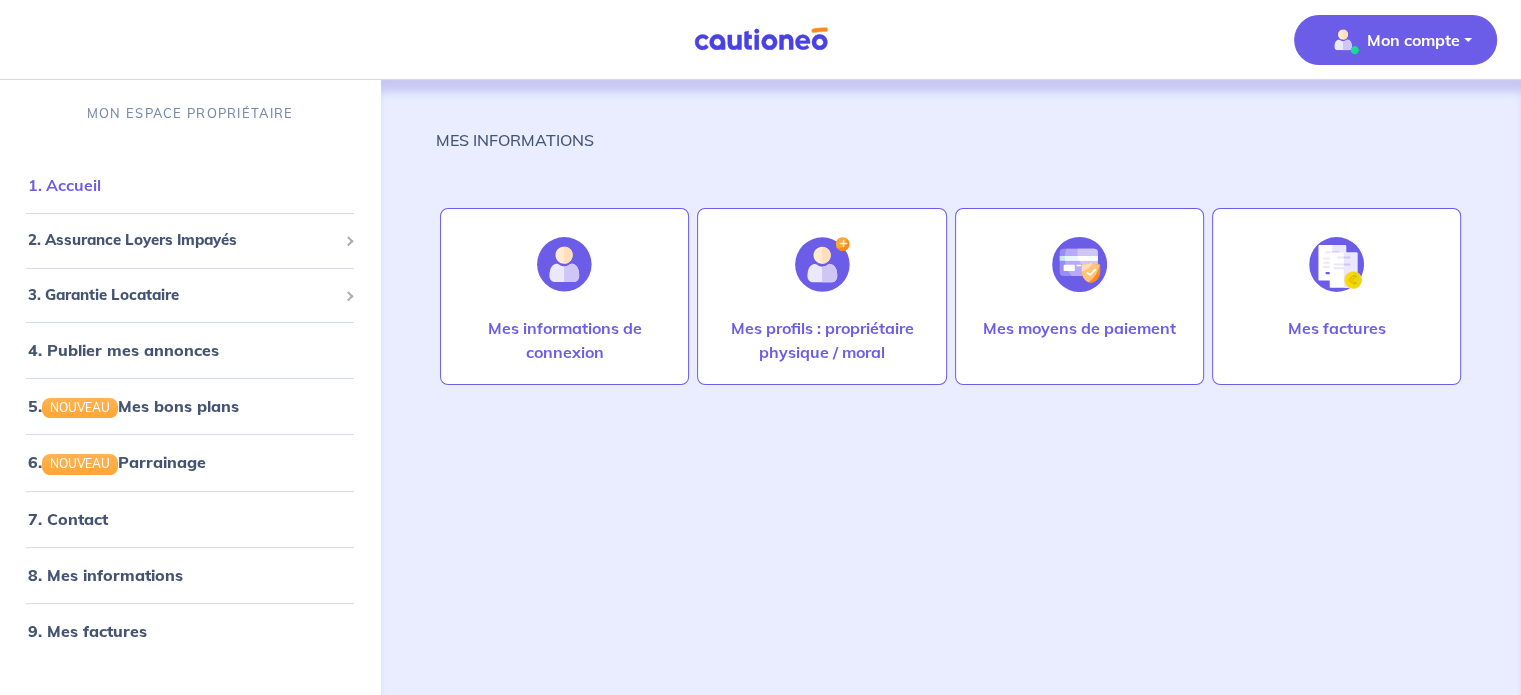 click on "1. Accueil" at bounding box center [64, 185] 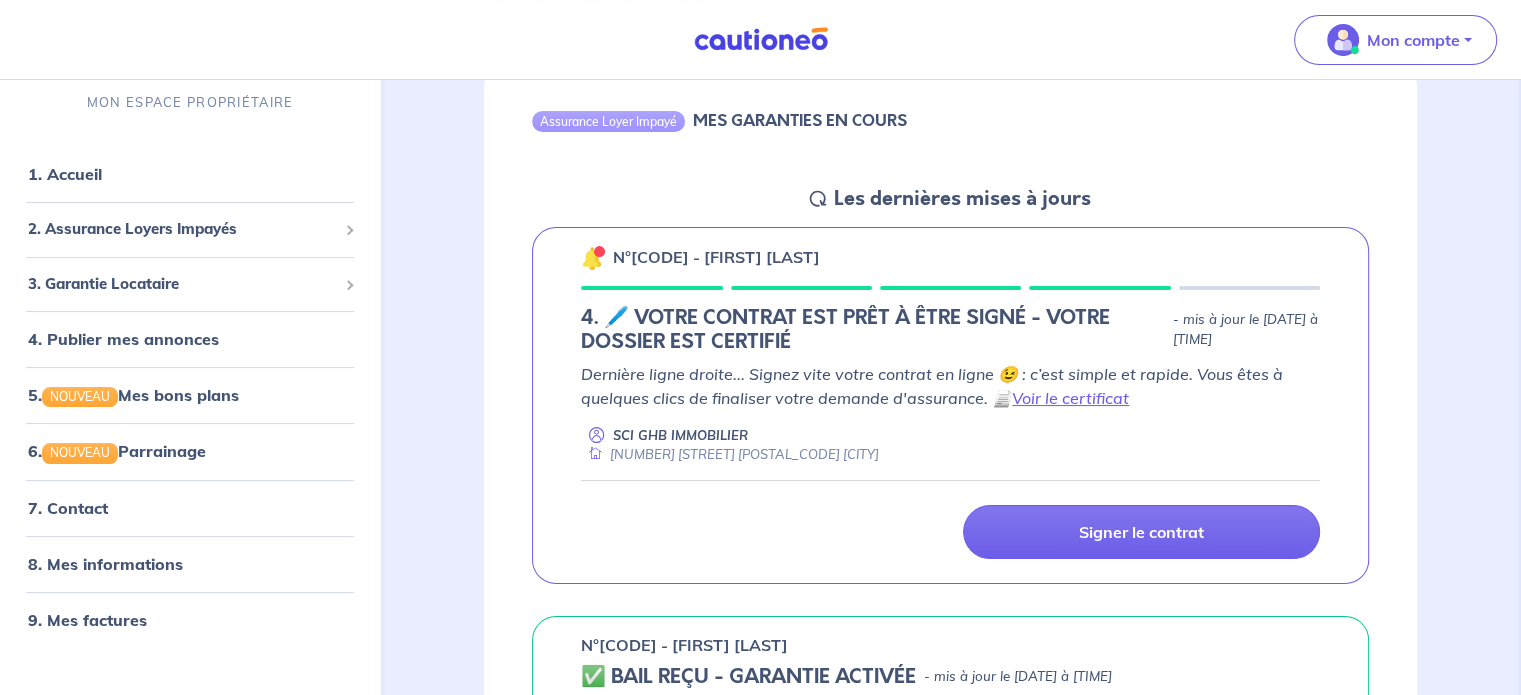 scroll, scrollTop: 280, scrollLeft: 0, axis: vertical 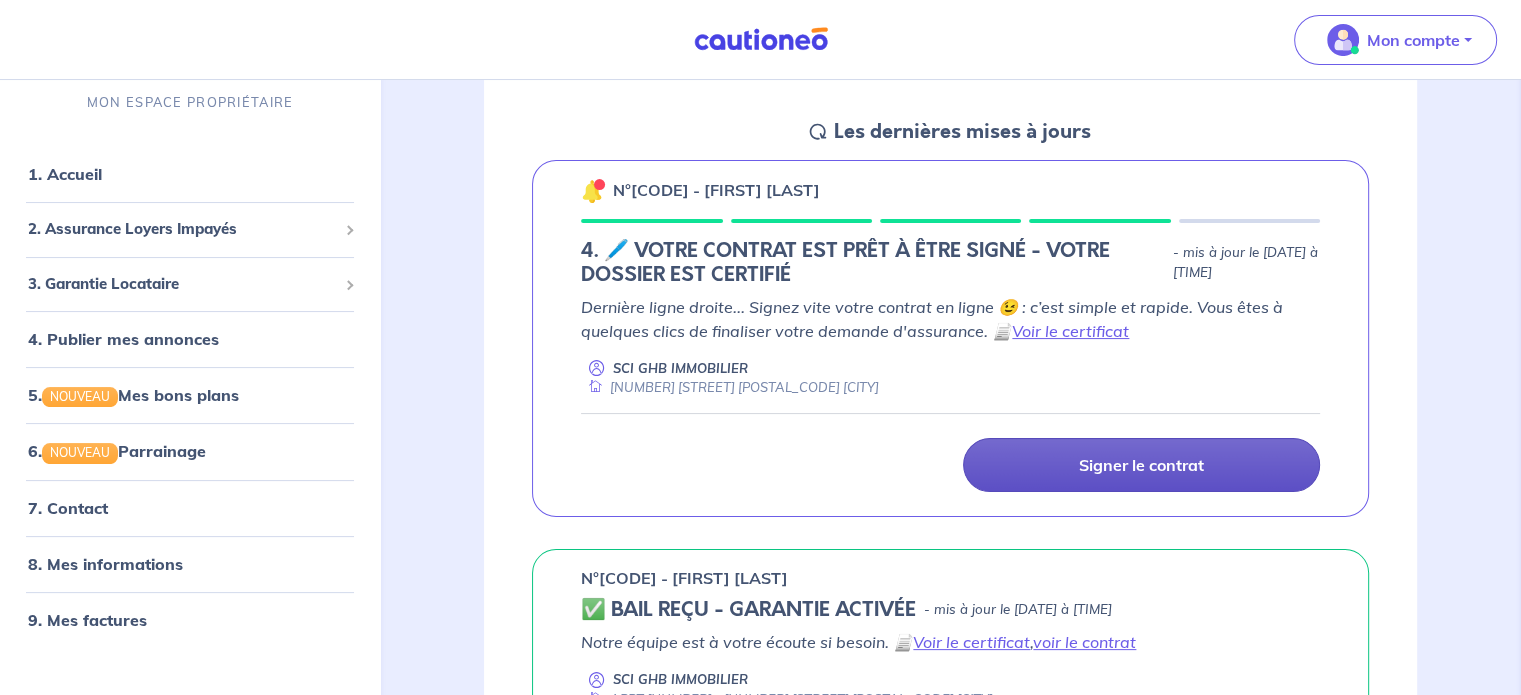 click on "Signer le contrat" at bounding box center (1141, 465) 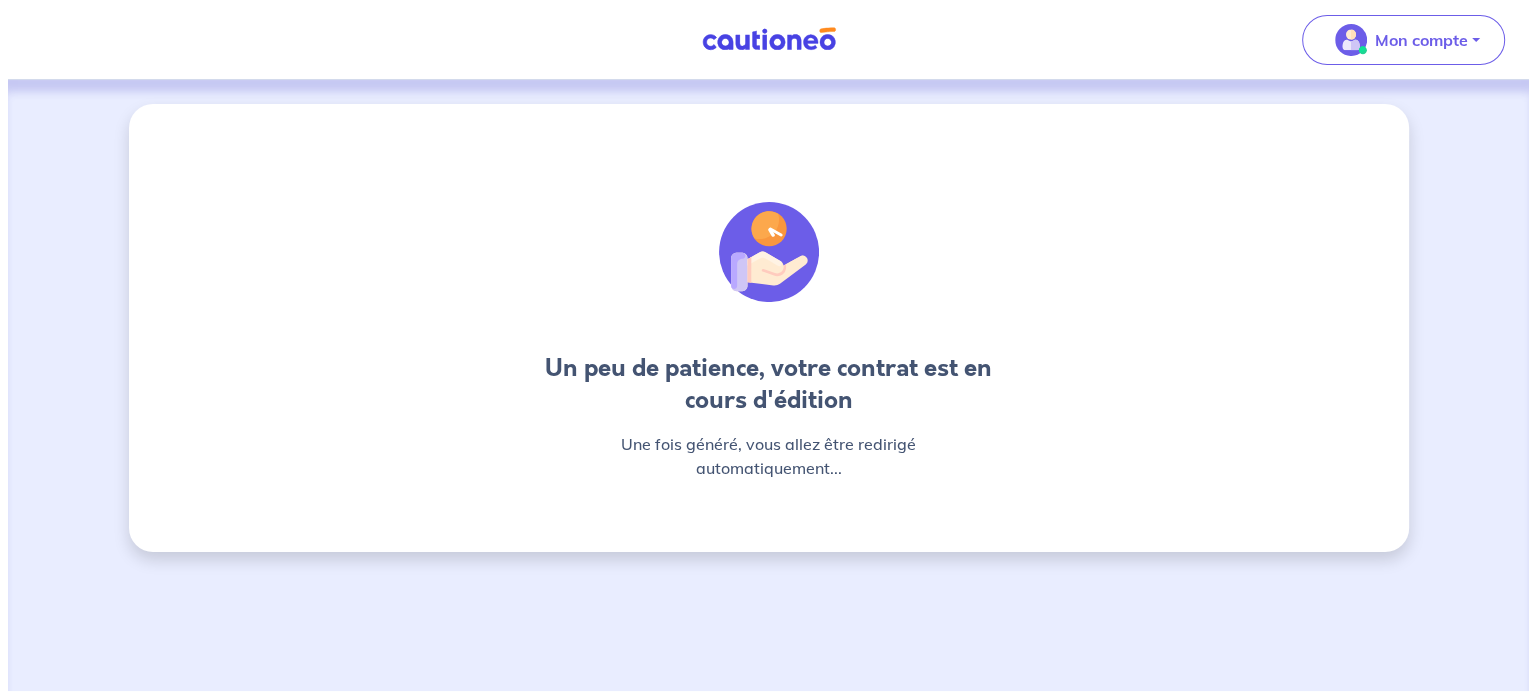 scroll, scrollTop: 0, scrollLeft: 0, axis: both 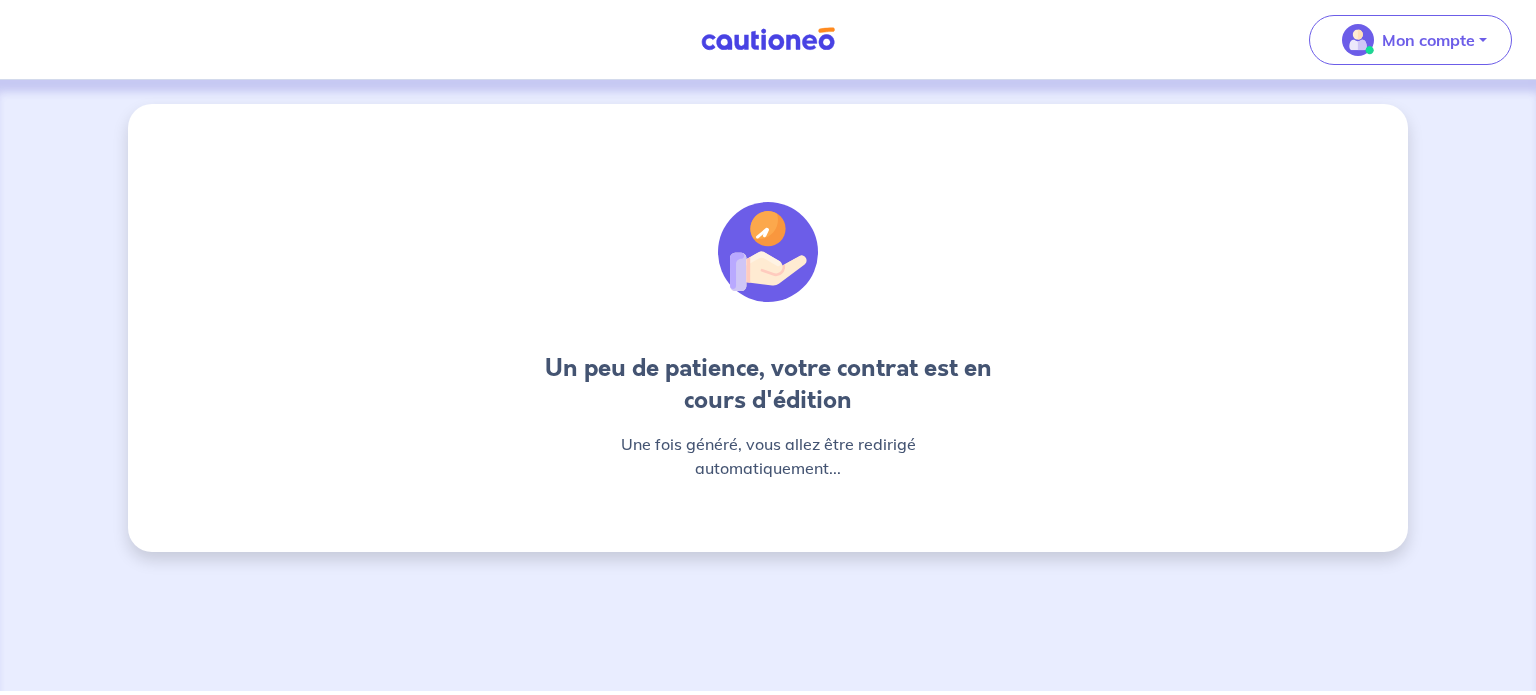 click on "Un peu de patience, votre contrat est en cours d'édition Une fois généré, vous allez être redirigé
automatiquement..." at bounding box center [768, 328] 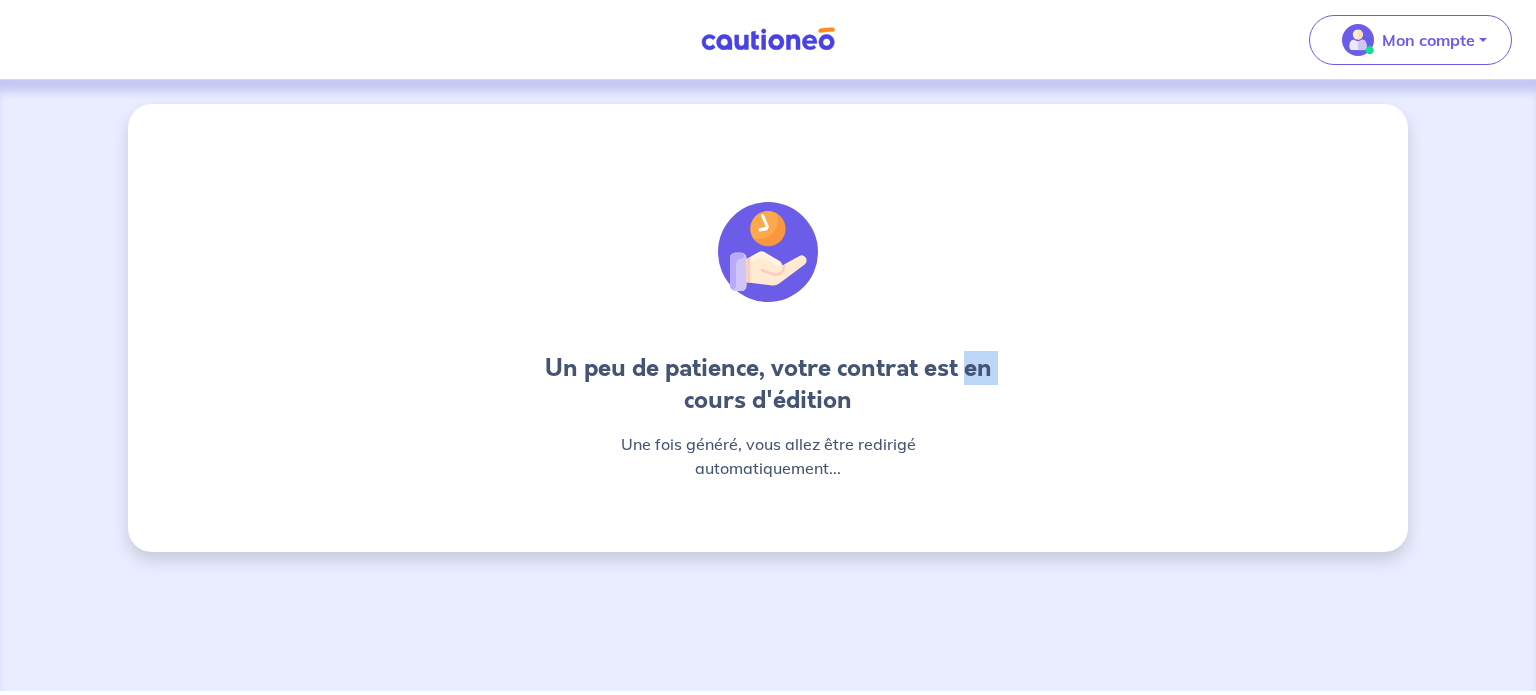 click on "Un peu de patience, votre contrat est en cours d'édition Une fois généré, vous allez être redirigé
automatiquement..." at bounding box center [768, 328] 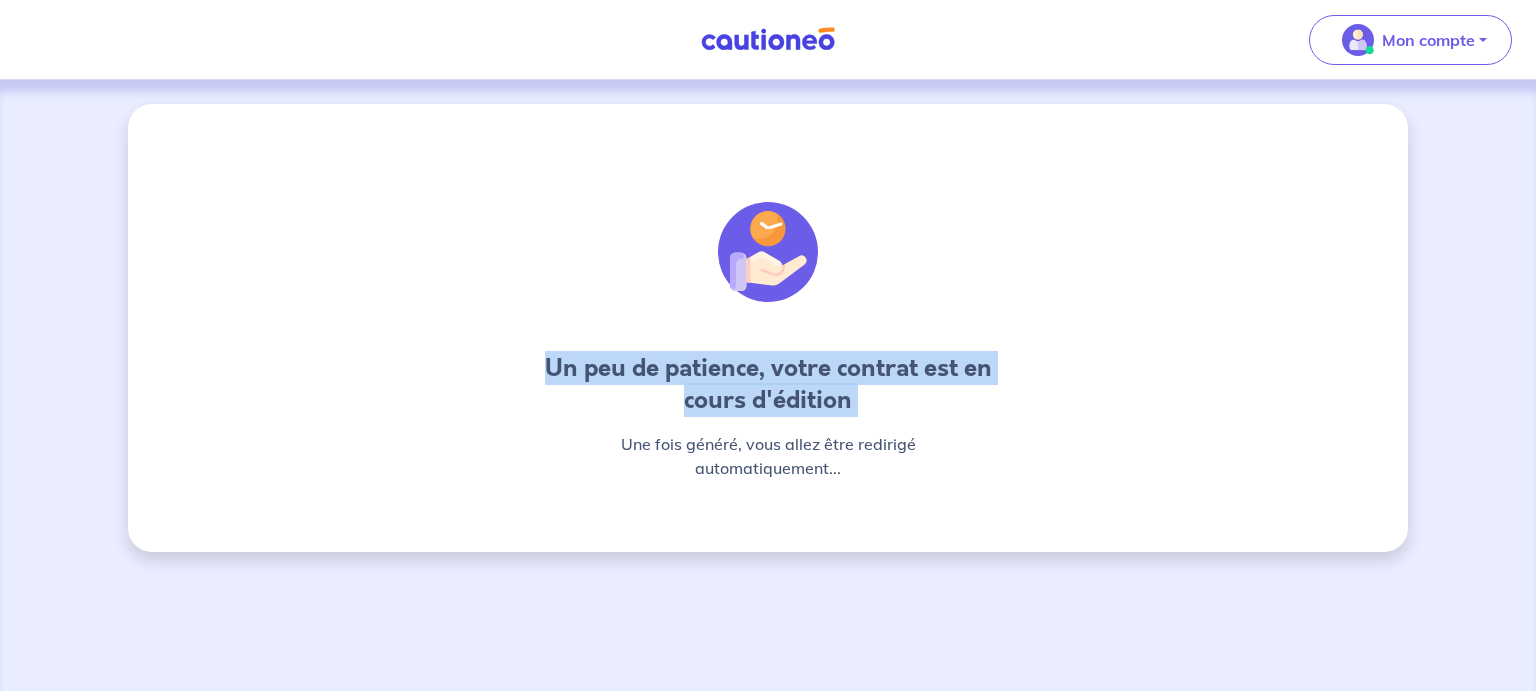 click on "Un peu de patience, votre contrat est en cours d'édition Une fois généré, vous allez être redirigé
automatiquement..." at bounding box center [768, 328] 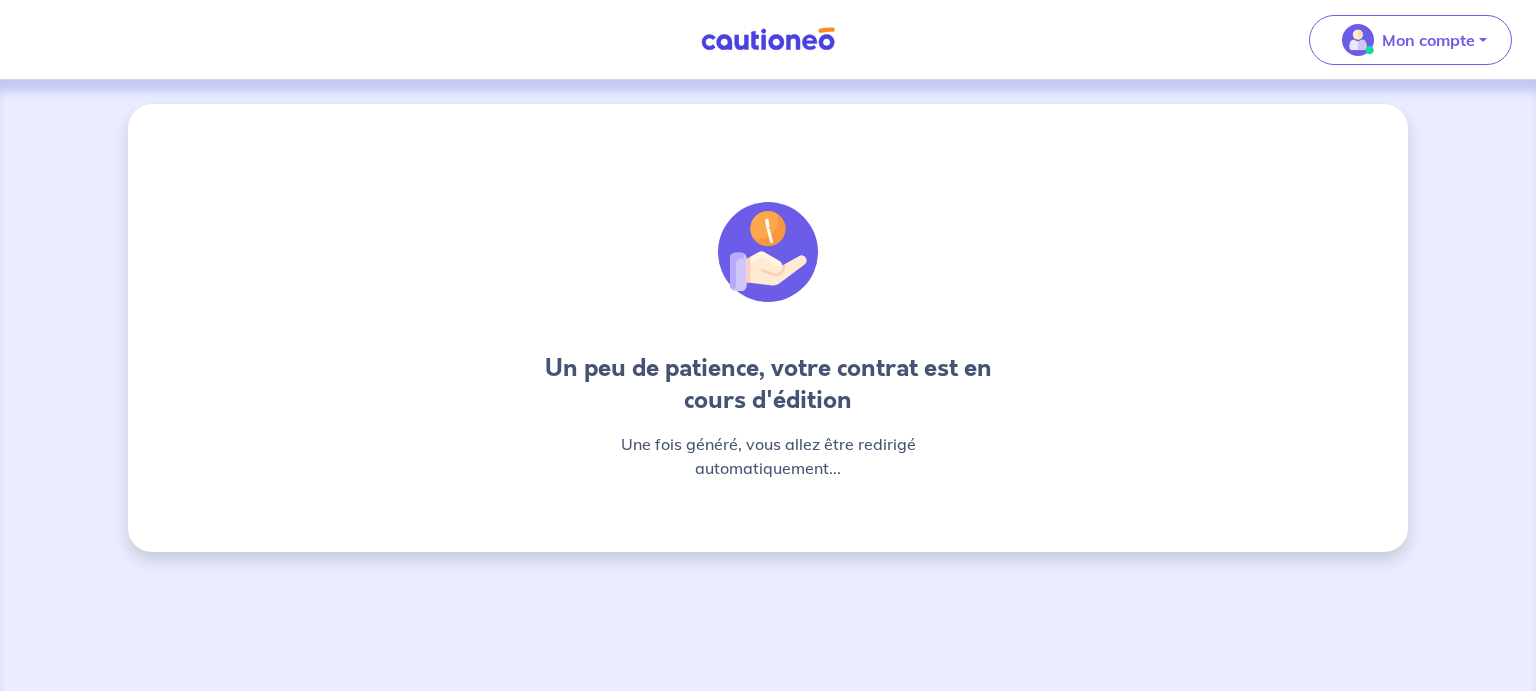 click at bounding box center (768, 252) 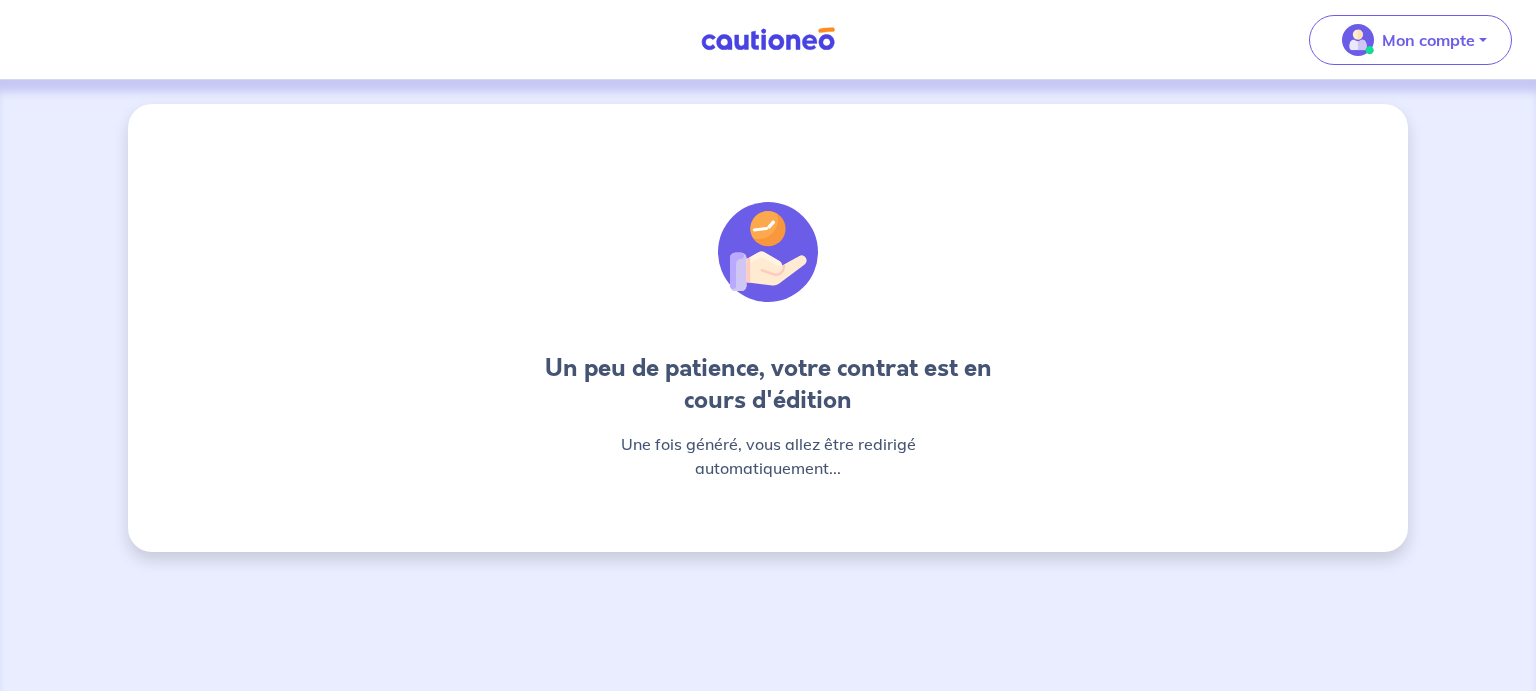 click at bounding box center (768, 252) 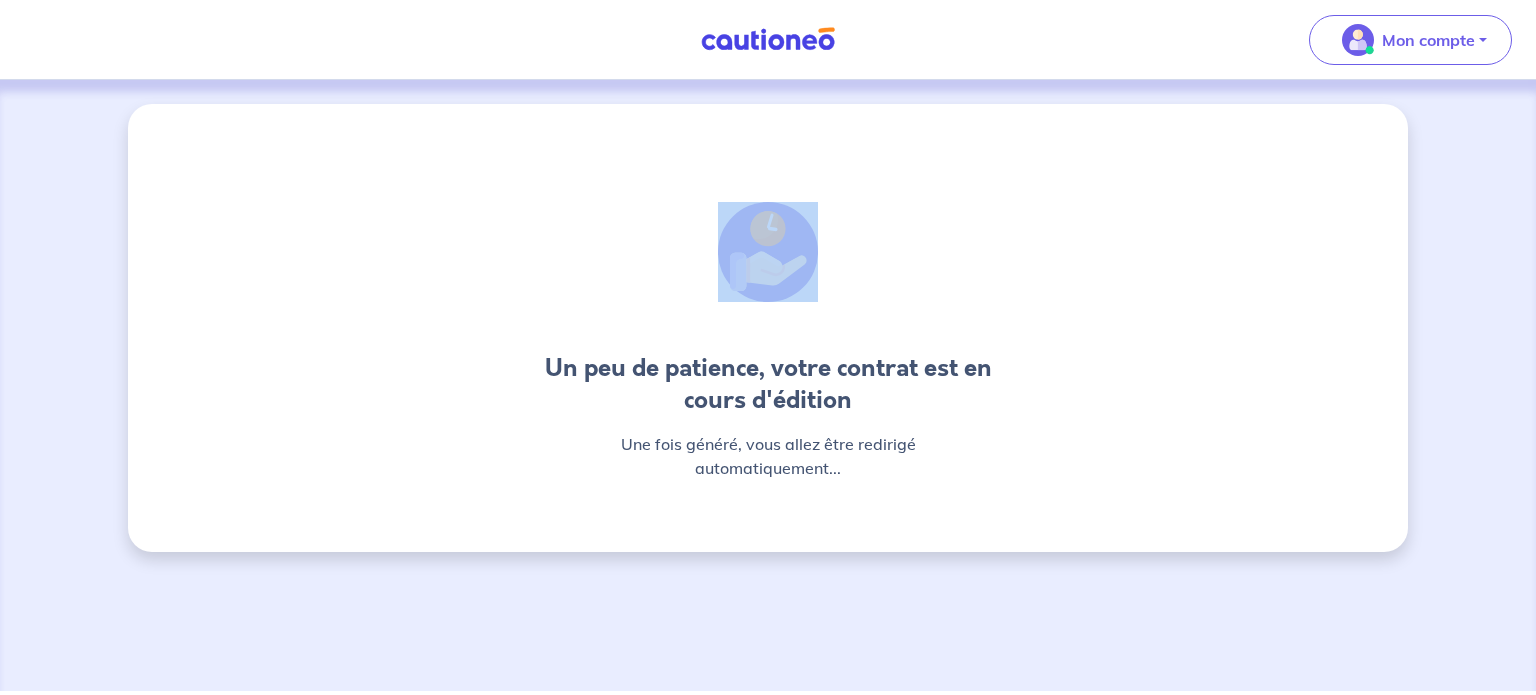 click at bounding box center [768, 252] 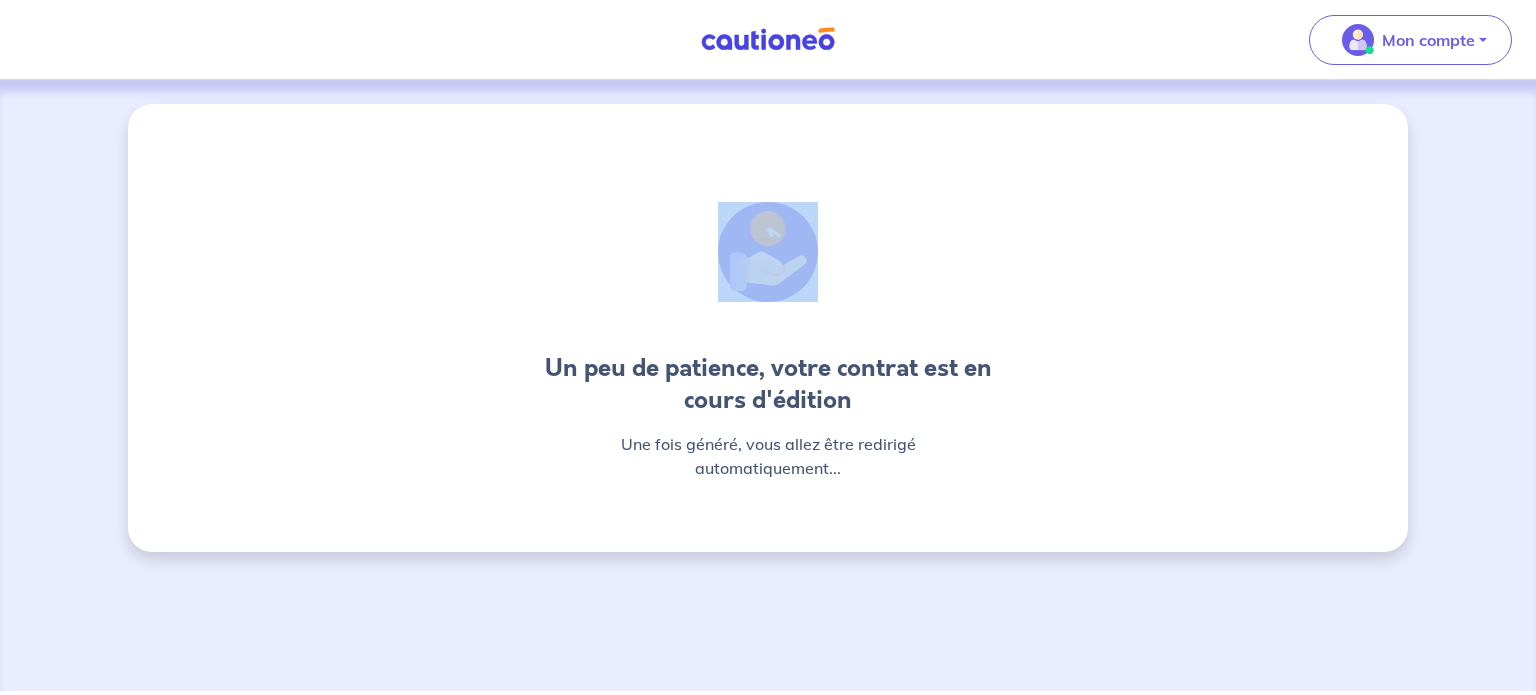 click at bounding box center (768, 252) 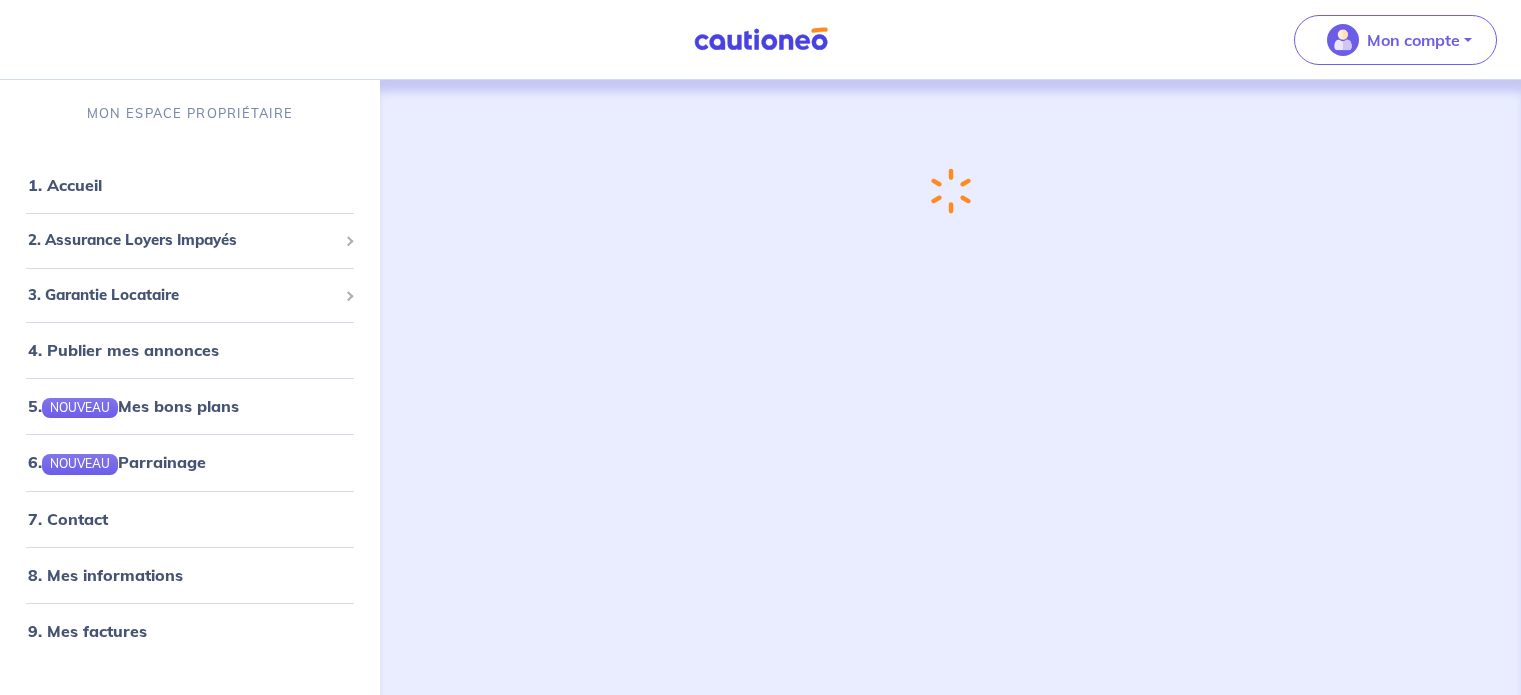 scroll, scrollTop: 0, scrollLeft: 0, axis: both 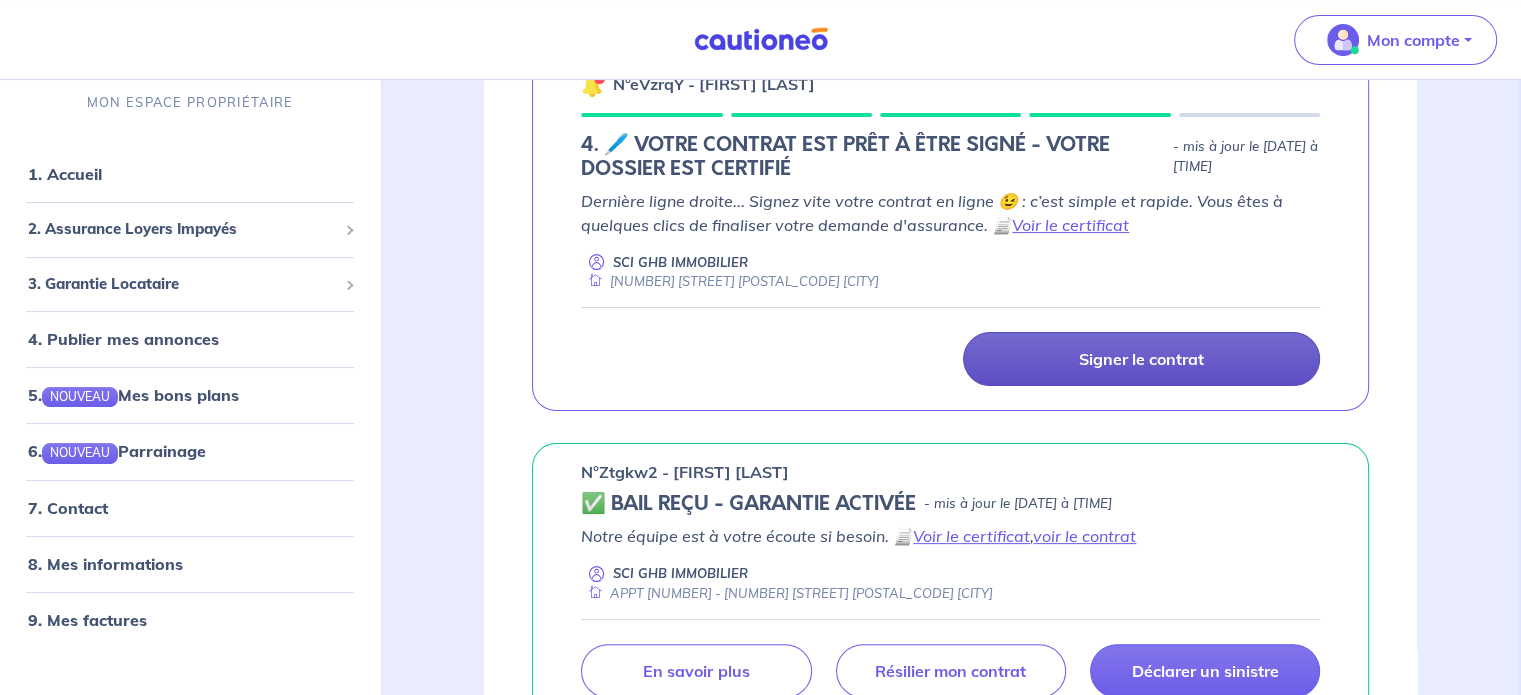 click on "Signer le contrat" at bounding box center [1141, 359] 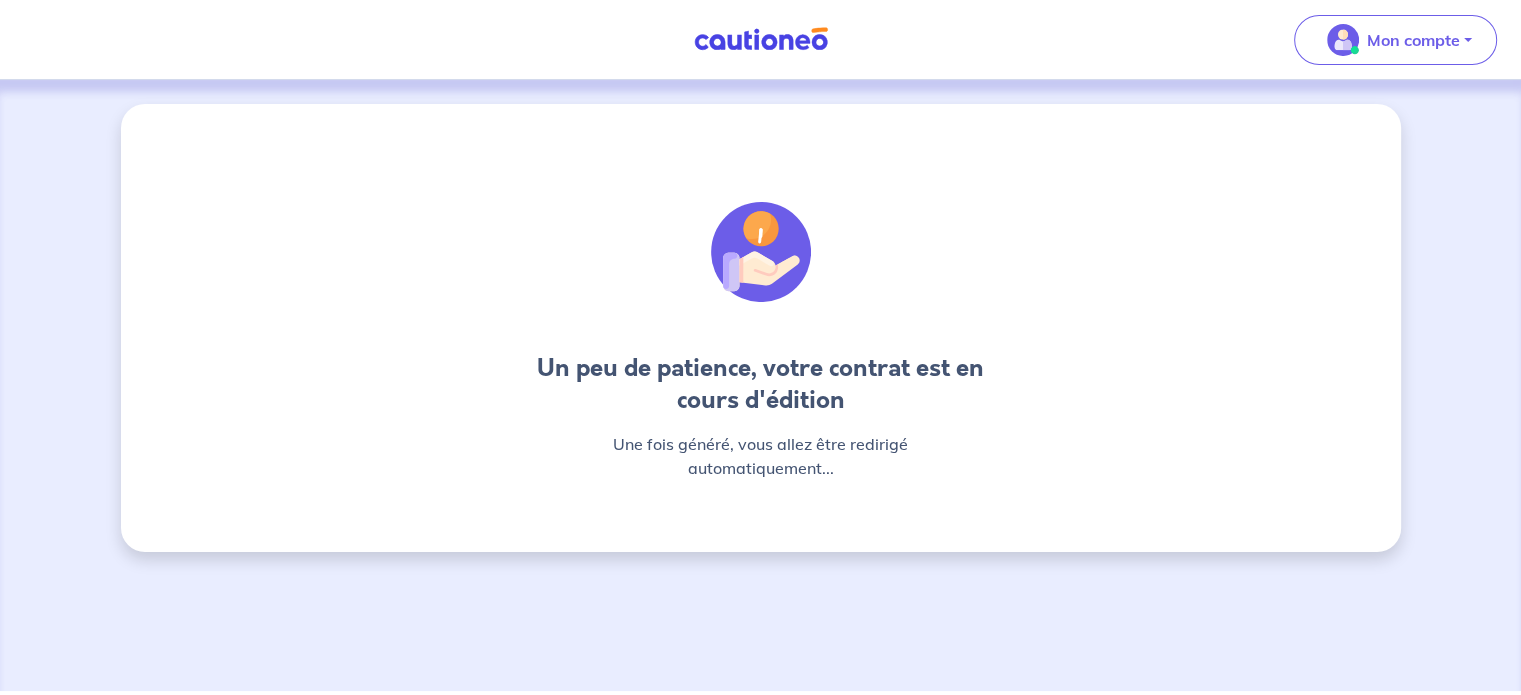 scroll, scrollTop: 0, scrollLeft: 0, axis: both 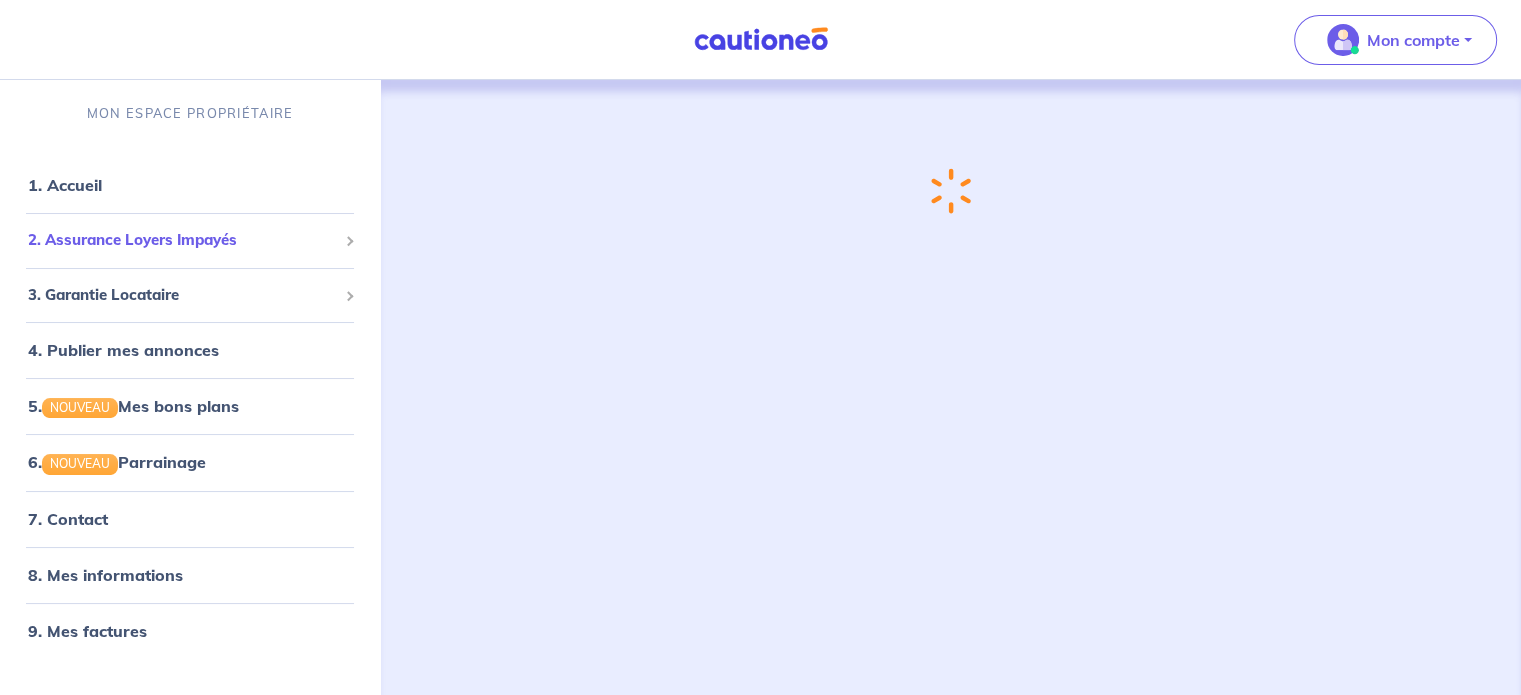 click on "2. Assurance Loyers Impayés" at bounding box center [182, 240] 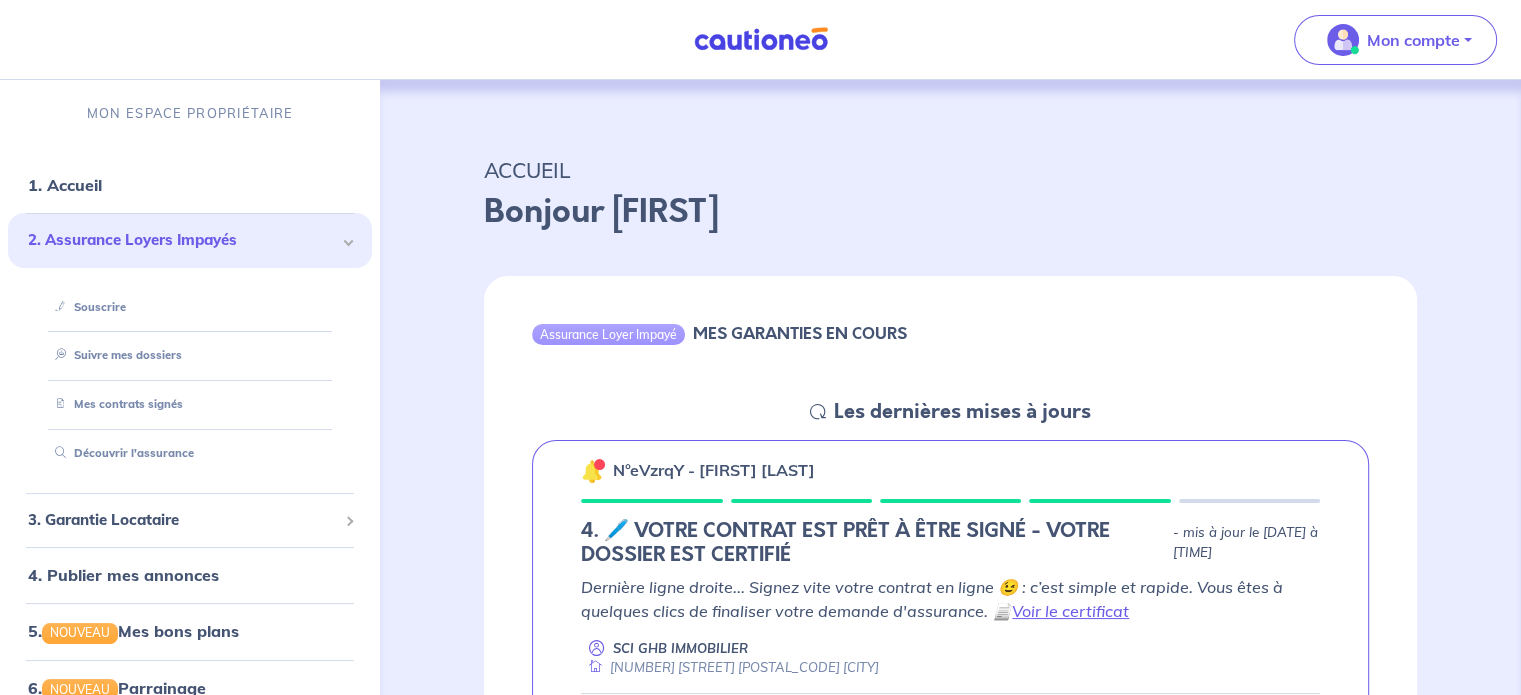 click on "Bonjour [NAME]" at bounding box center [950, 212] 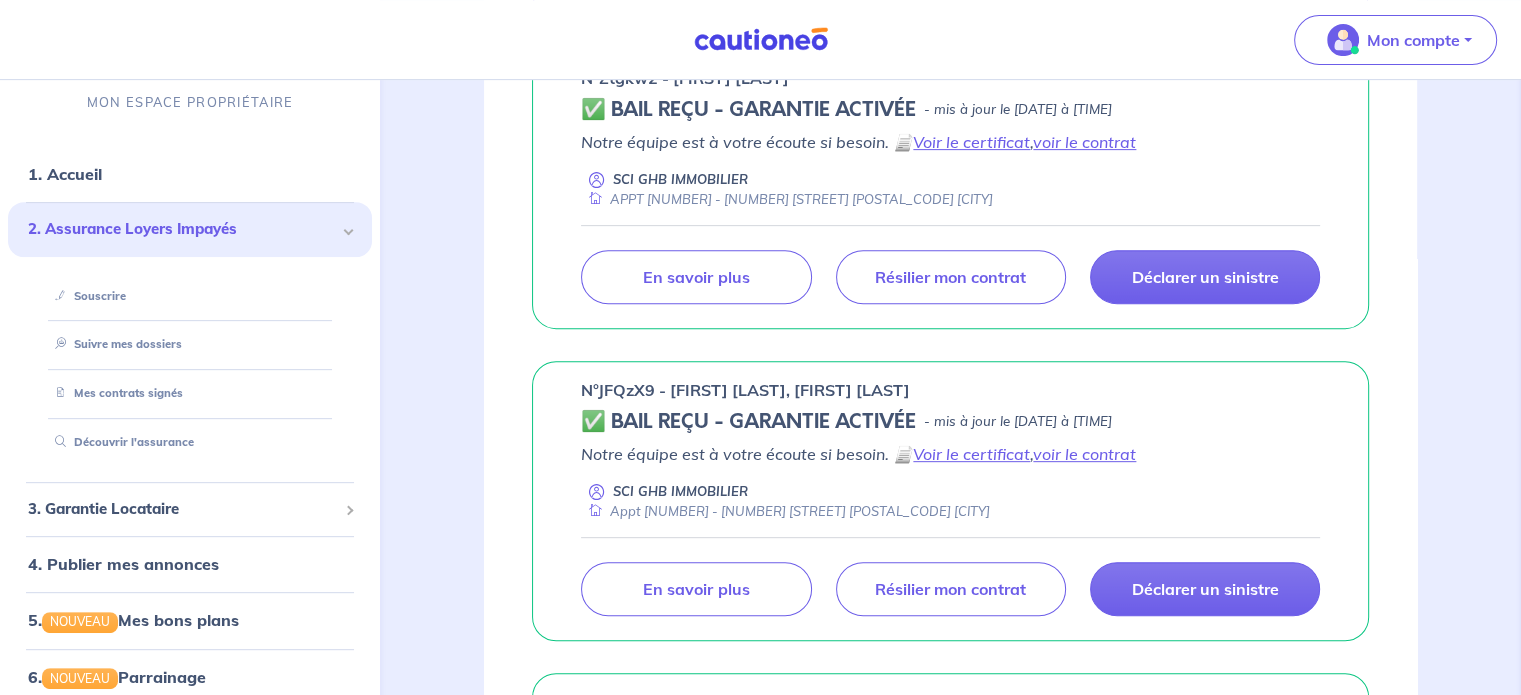 scroll, scrollTop: 840, scrollLeft: 0, axis: vertical 